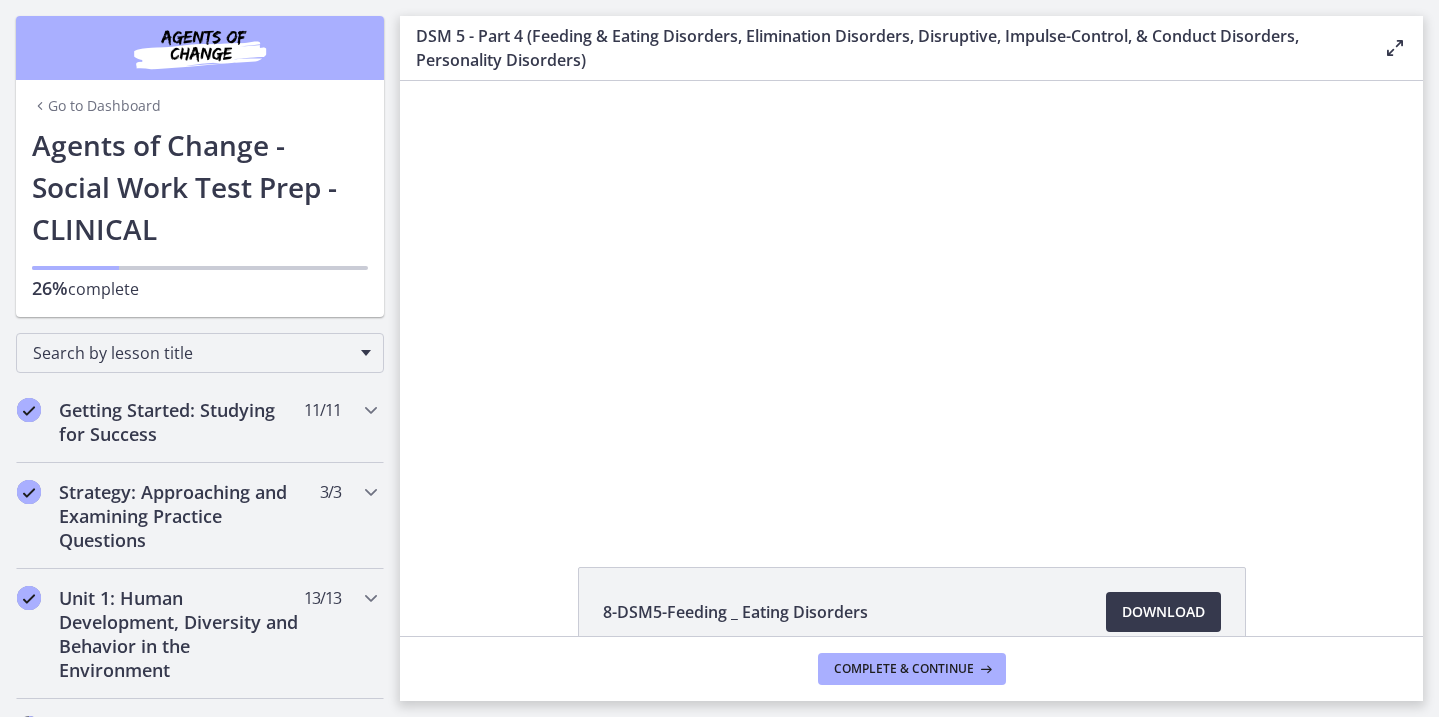 scroll, scrollTop: 0, scrollLeft: 0, axis: both 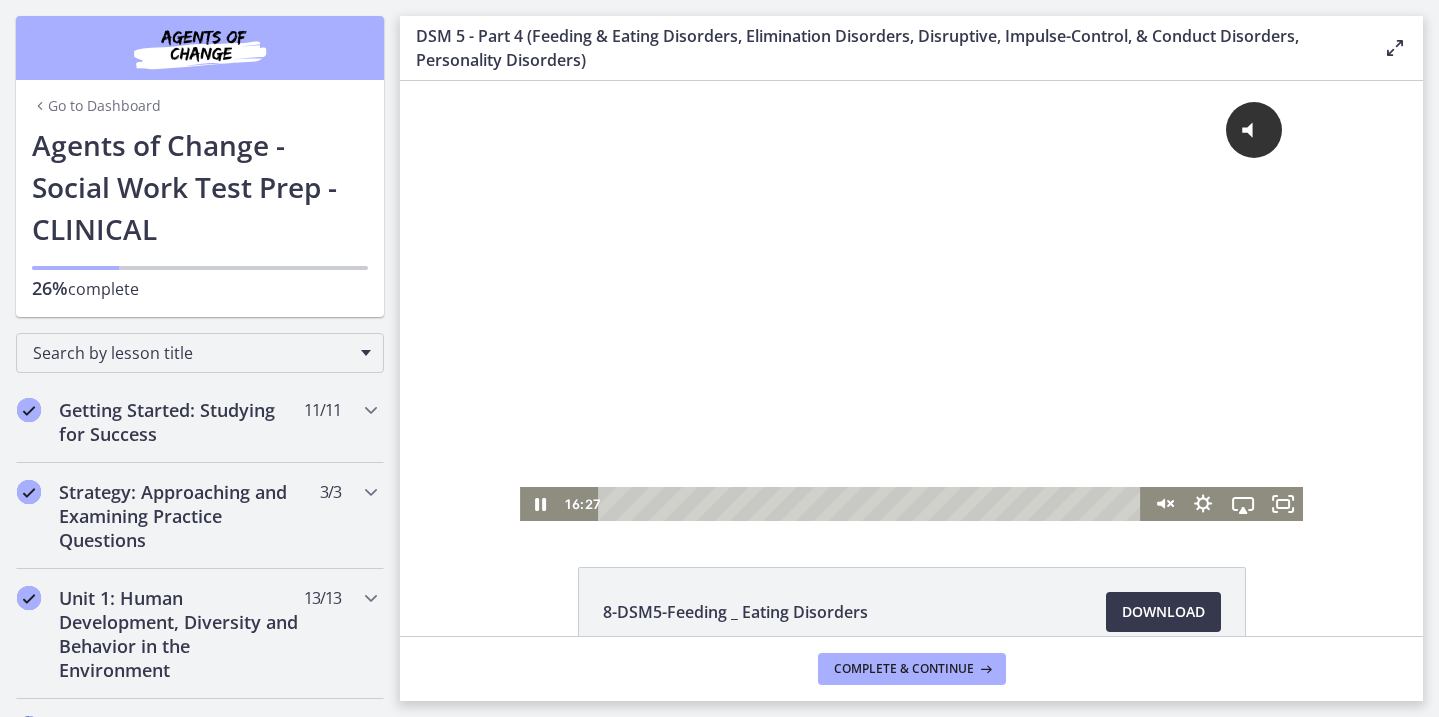 click at bounding box center (872, 504) 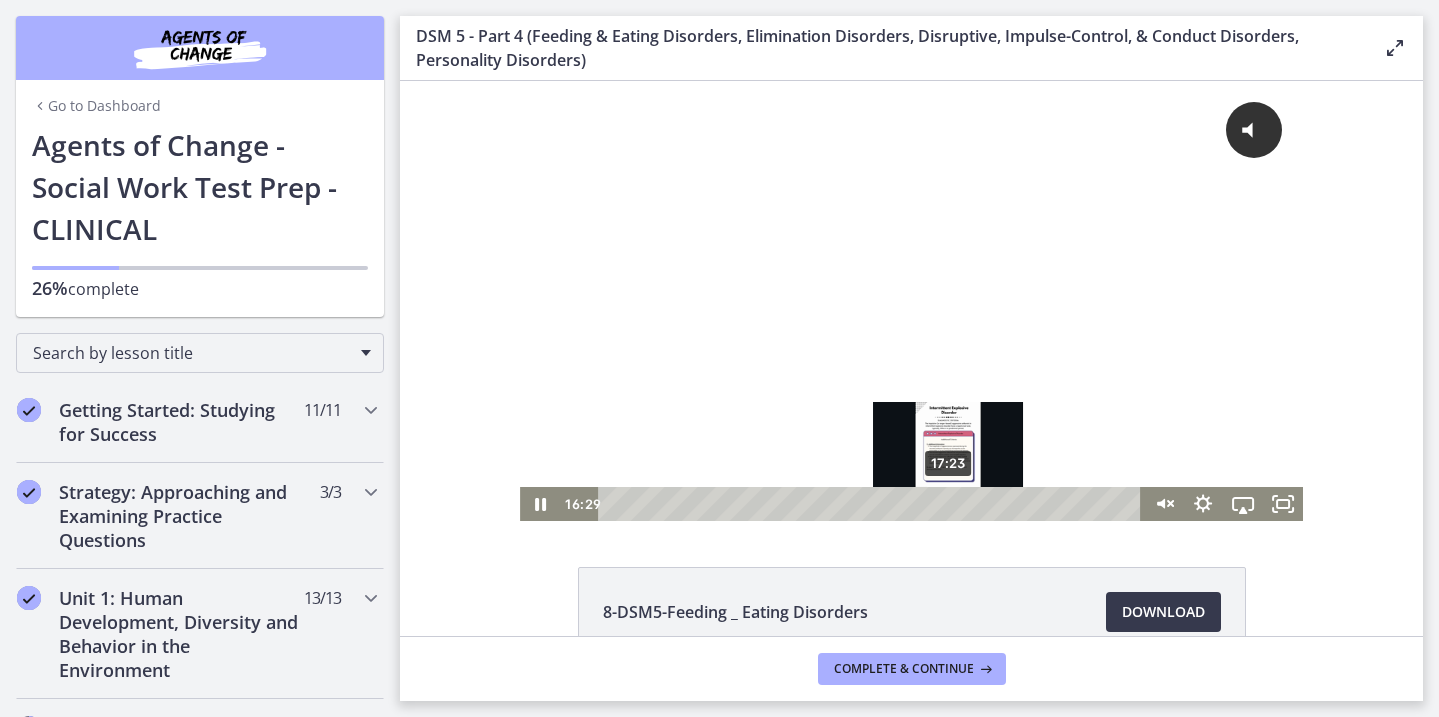 click on "17:23" at bounding box center [872, 504] 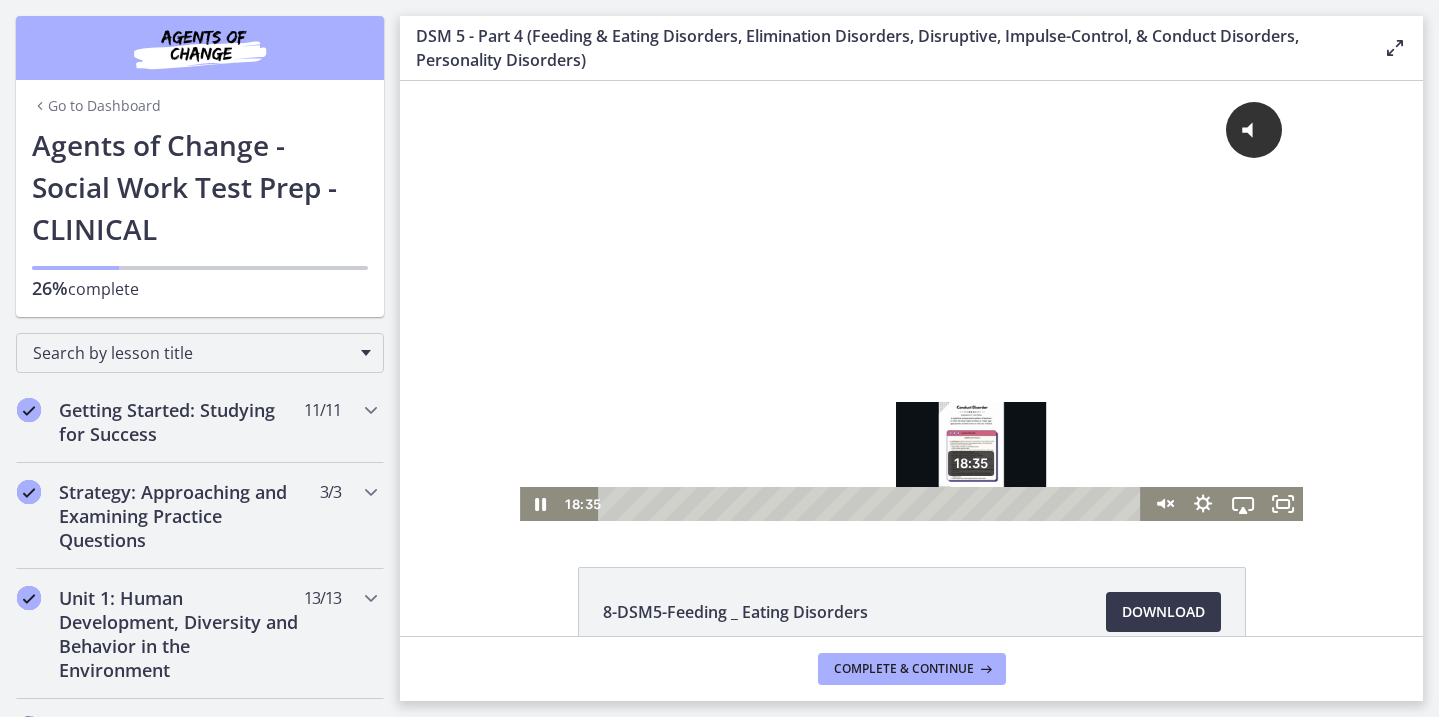 click on "18:35" at bounding box center (872, 504) 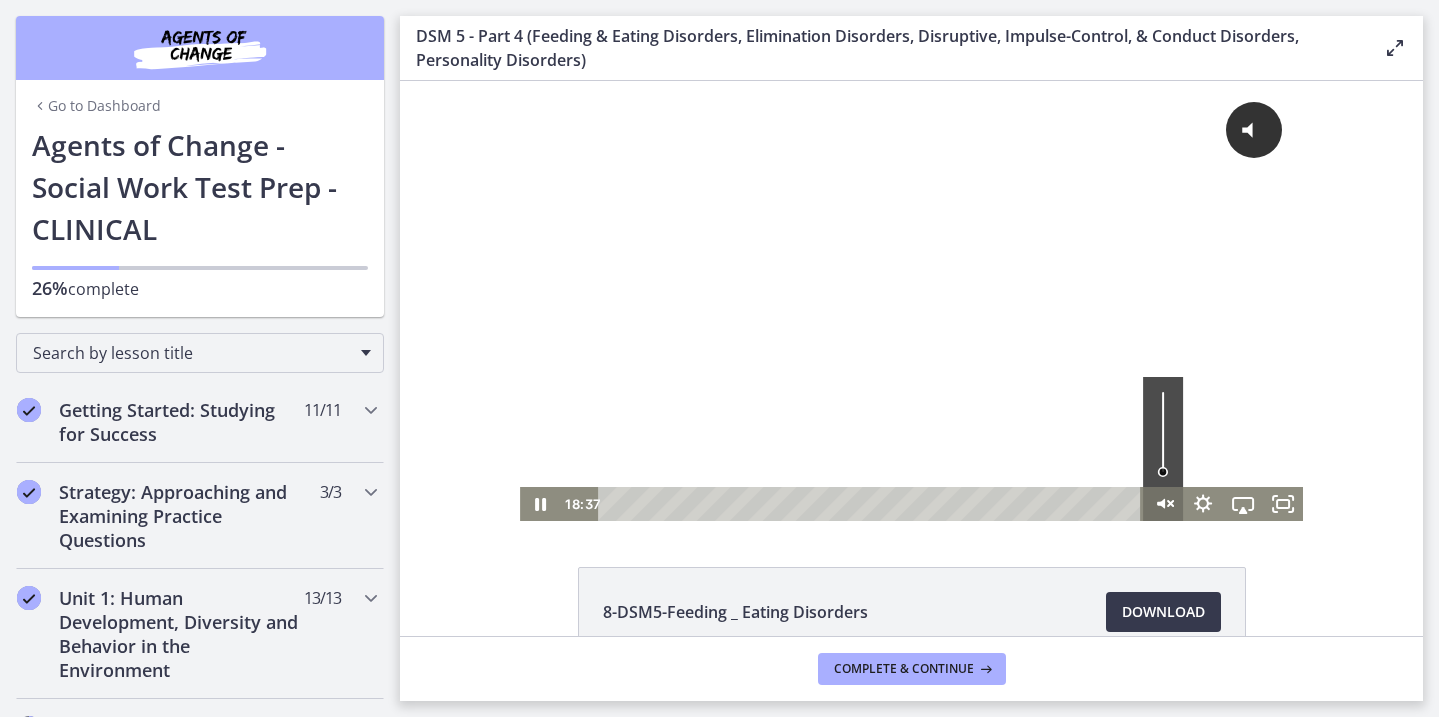 click 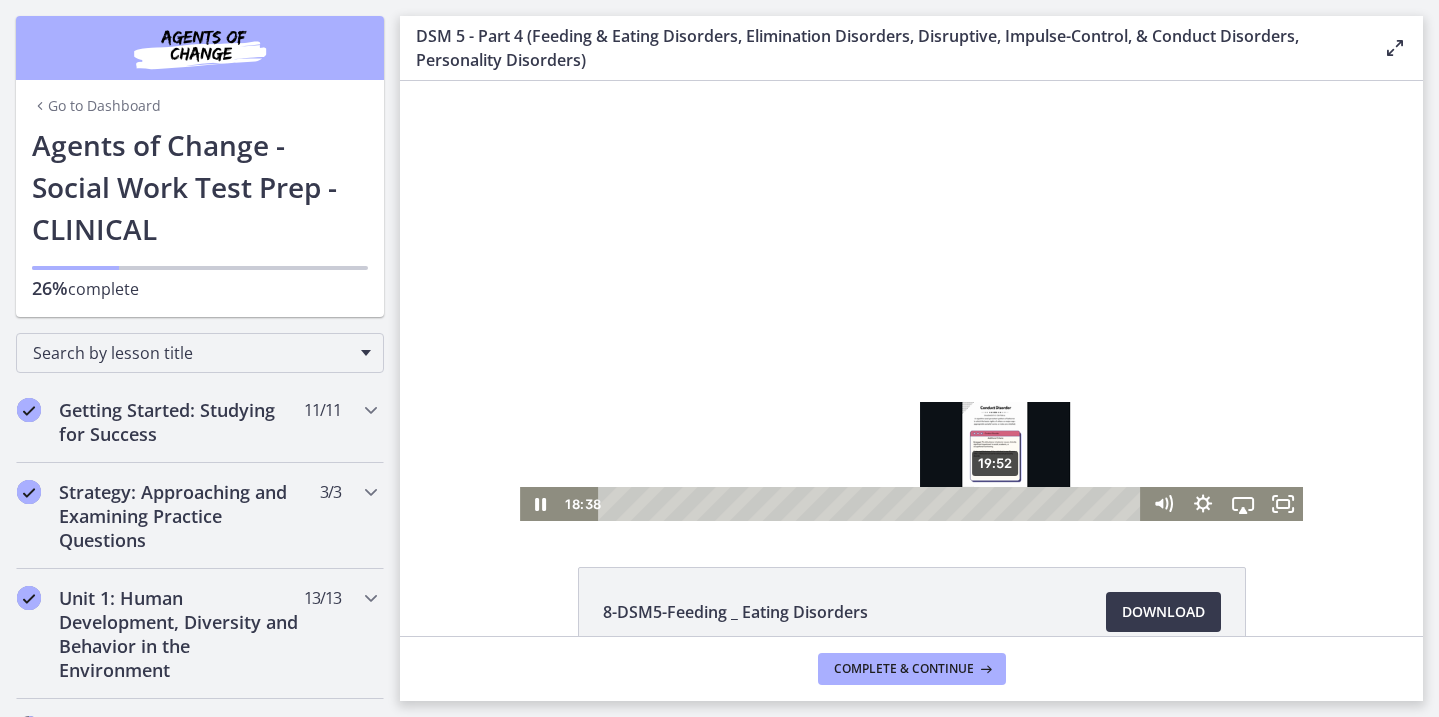 click on "19:52" at bounding box center (872, 504) 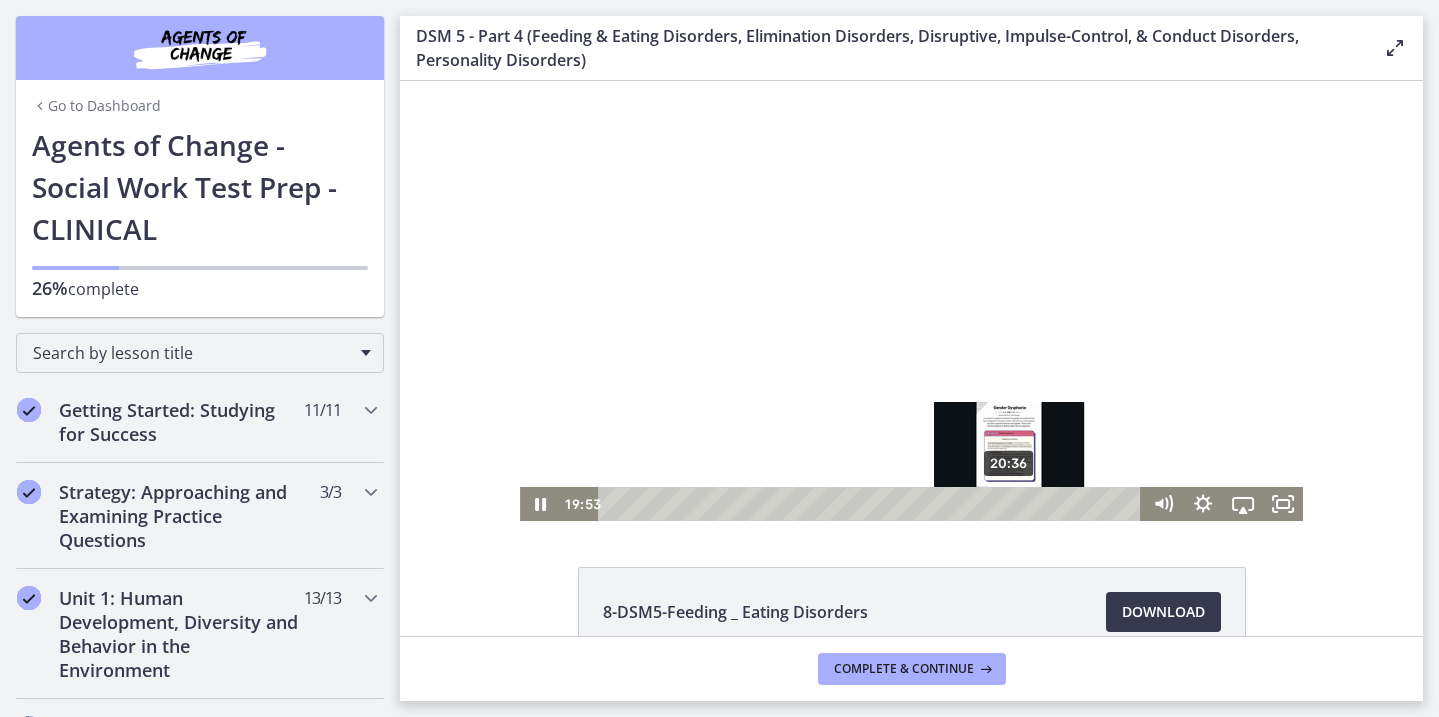 click on "20:36" at bounding box center [872, 504] 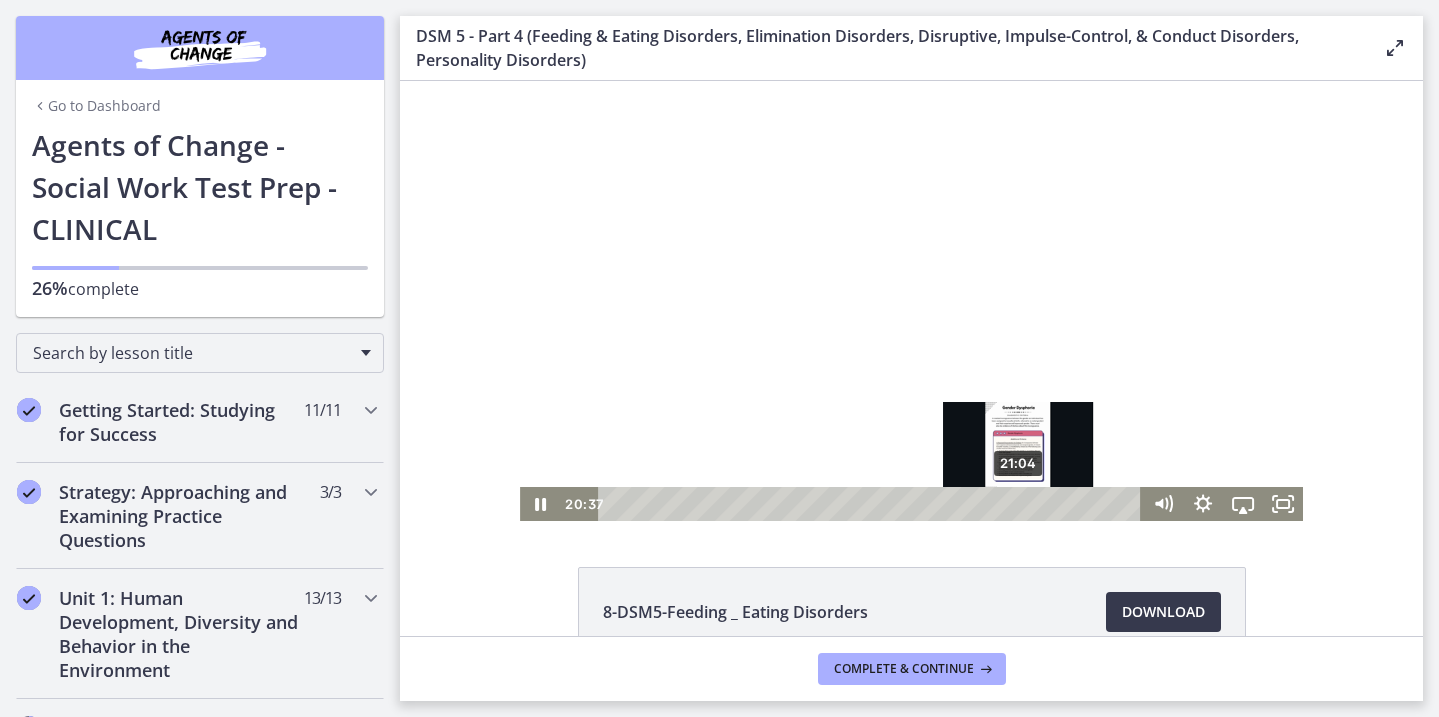 click on "21:04" at bounding box center (872, 504) 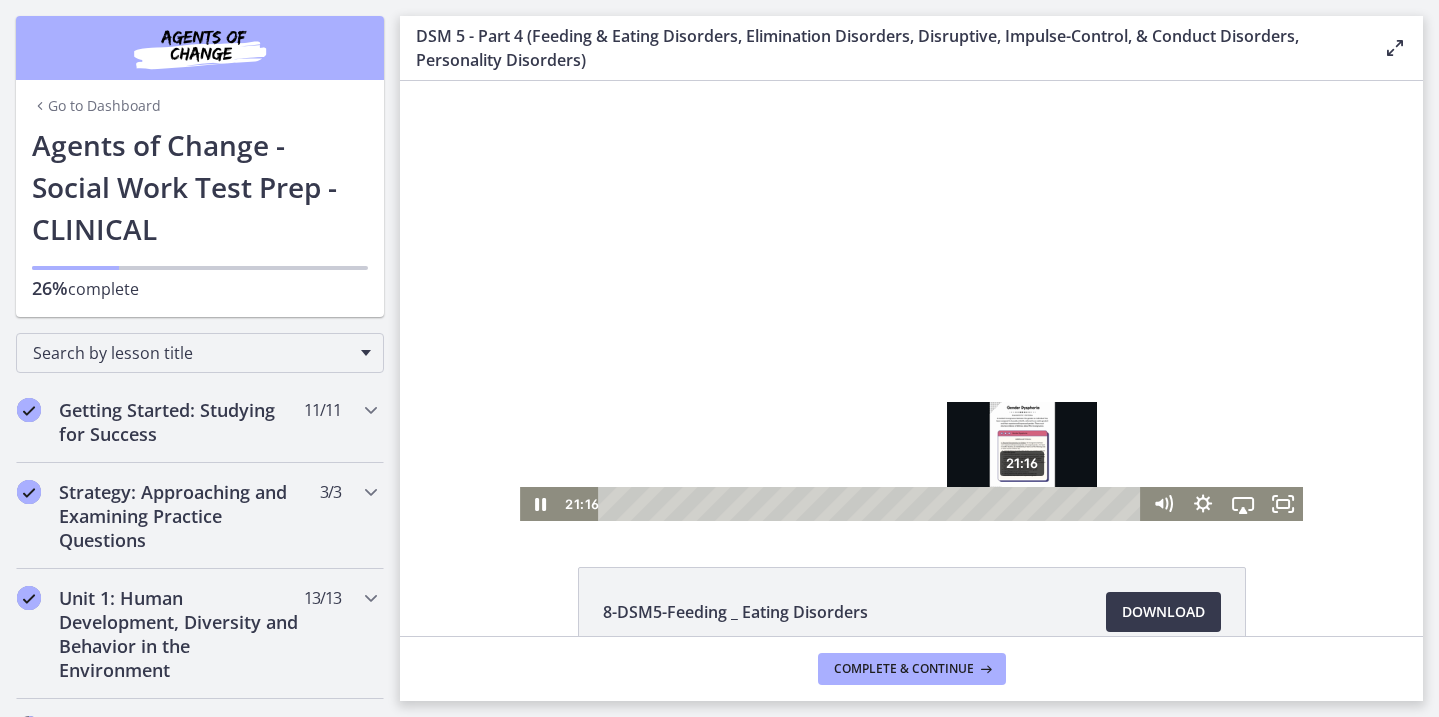 click at bounding box center (1022, 503) 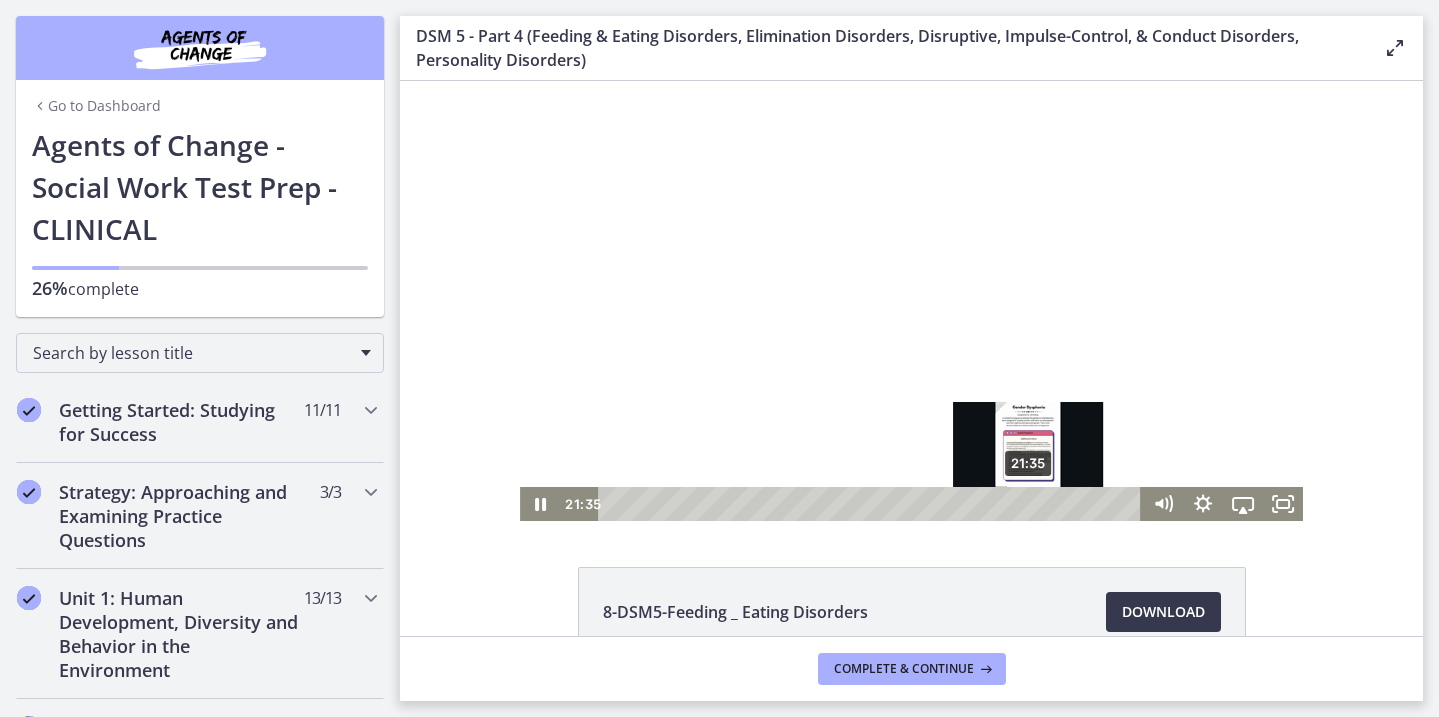 click on "21:35" at bounding box center [872, 504] 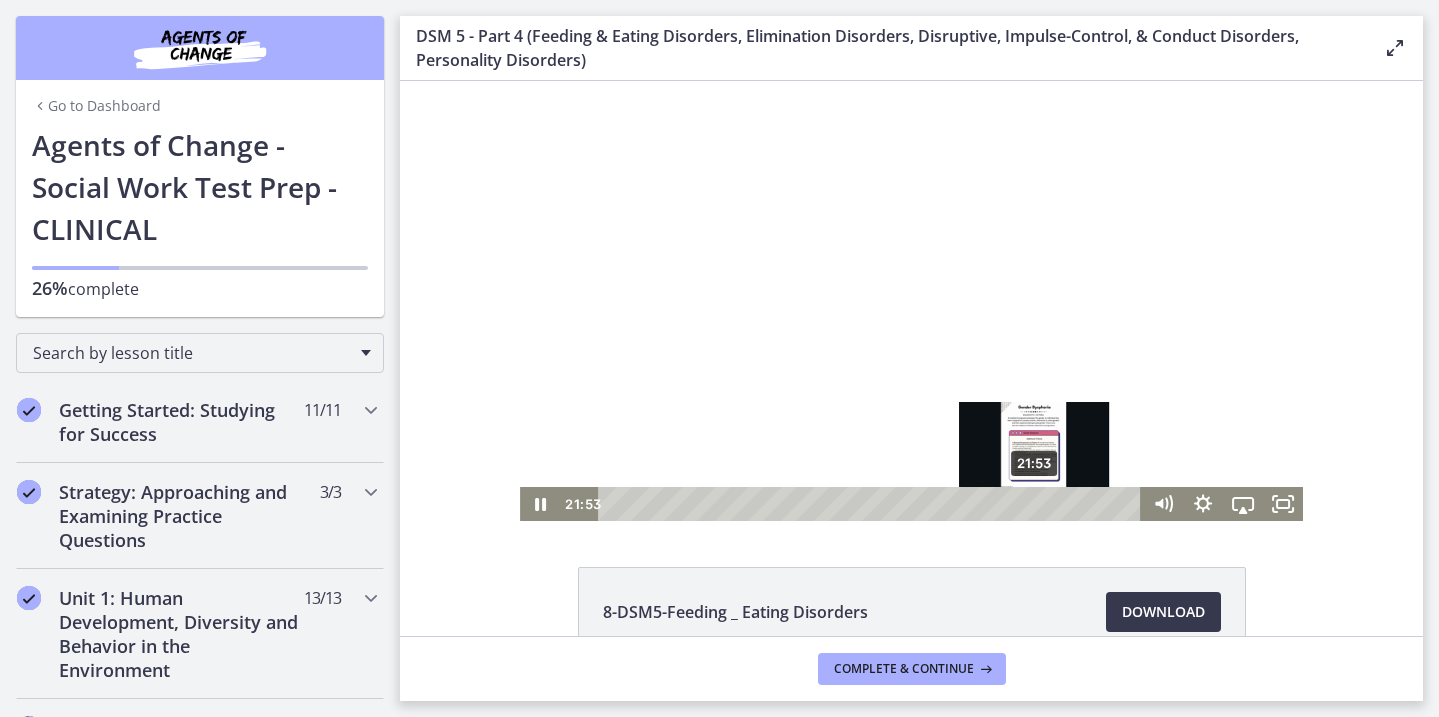 click on "21:53" at bounding box center (872, 504) 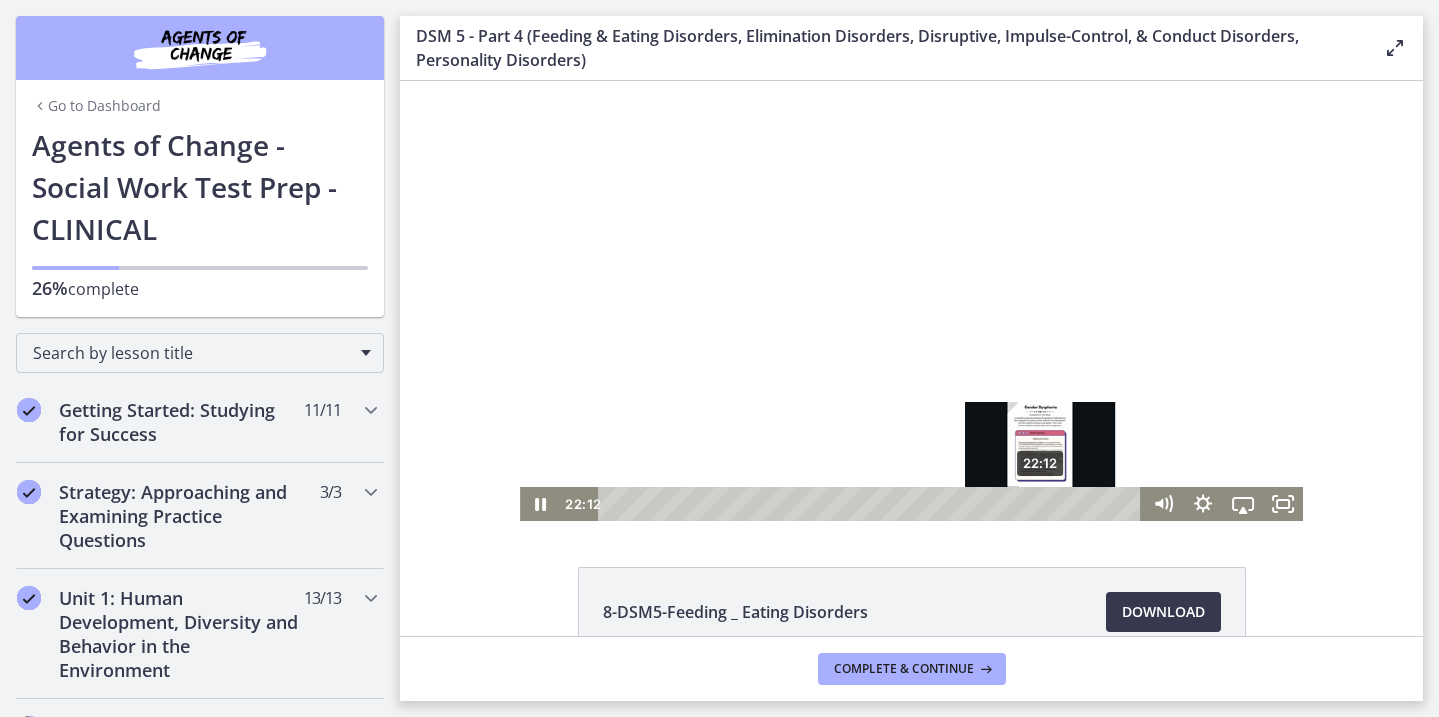 click on "22:12" at bounding box center [872, 504] 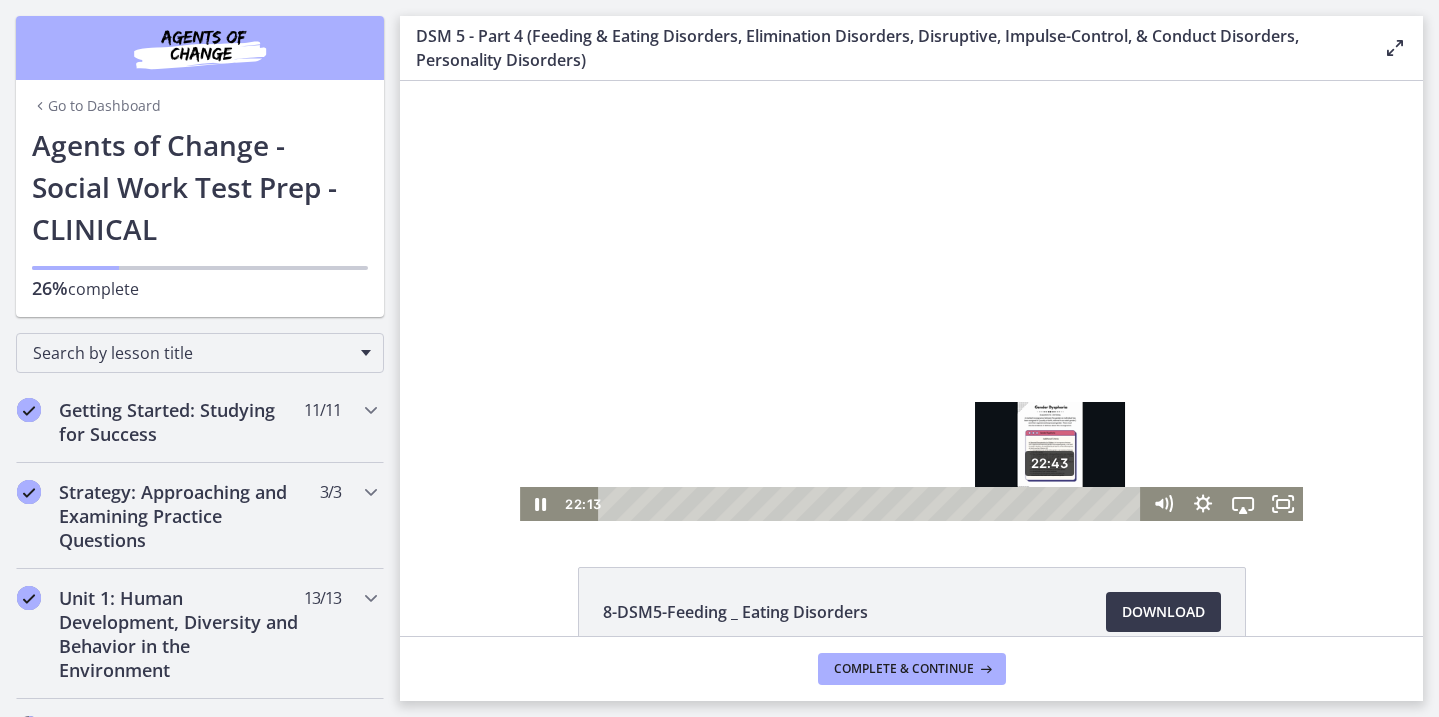 click on "22:43" at bounding box center [872, 504] 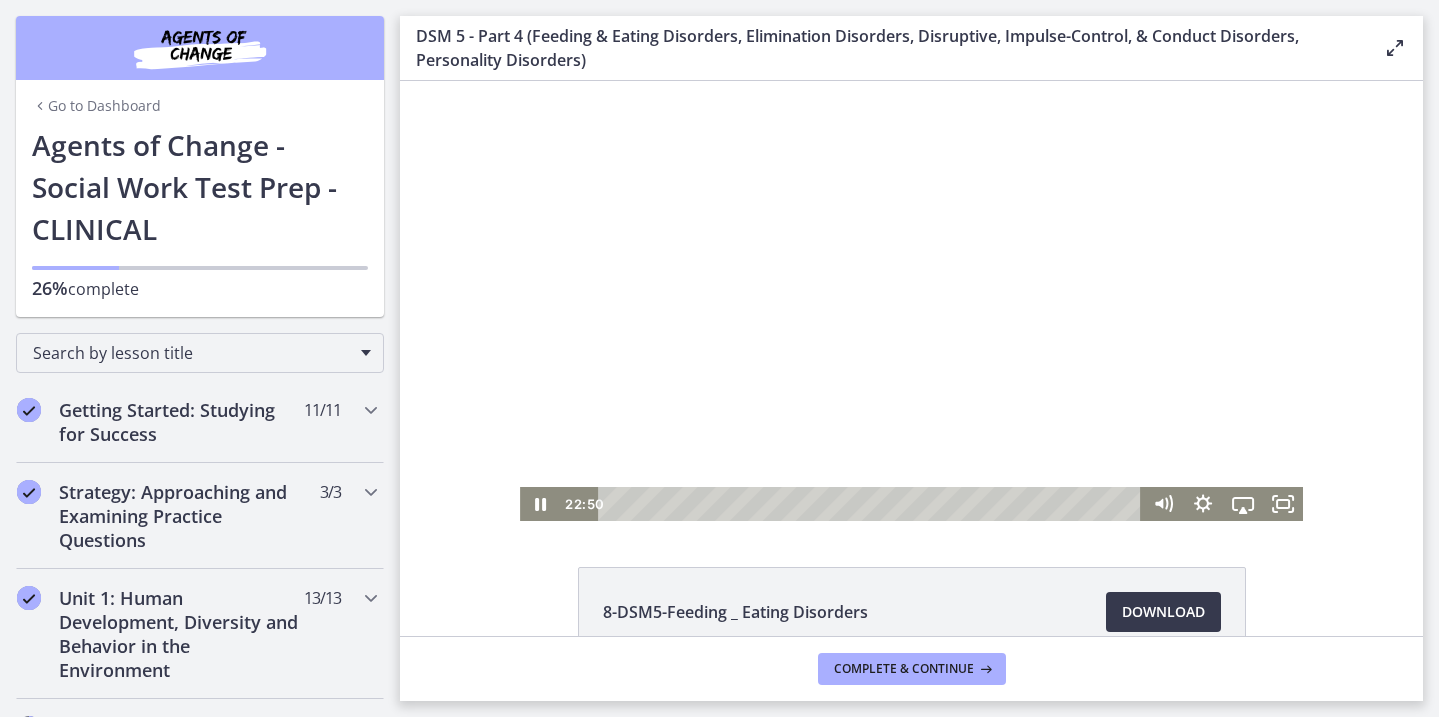 scroll, scrollTop: 0, scrollLeft: 0, axis: both 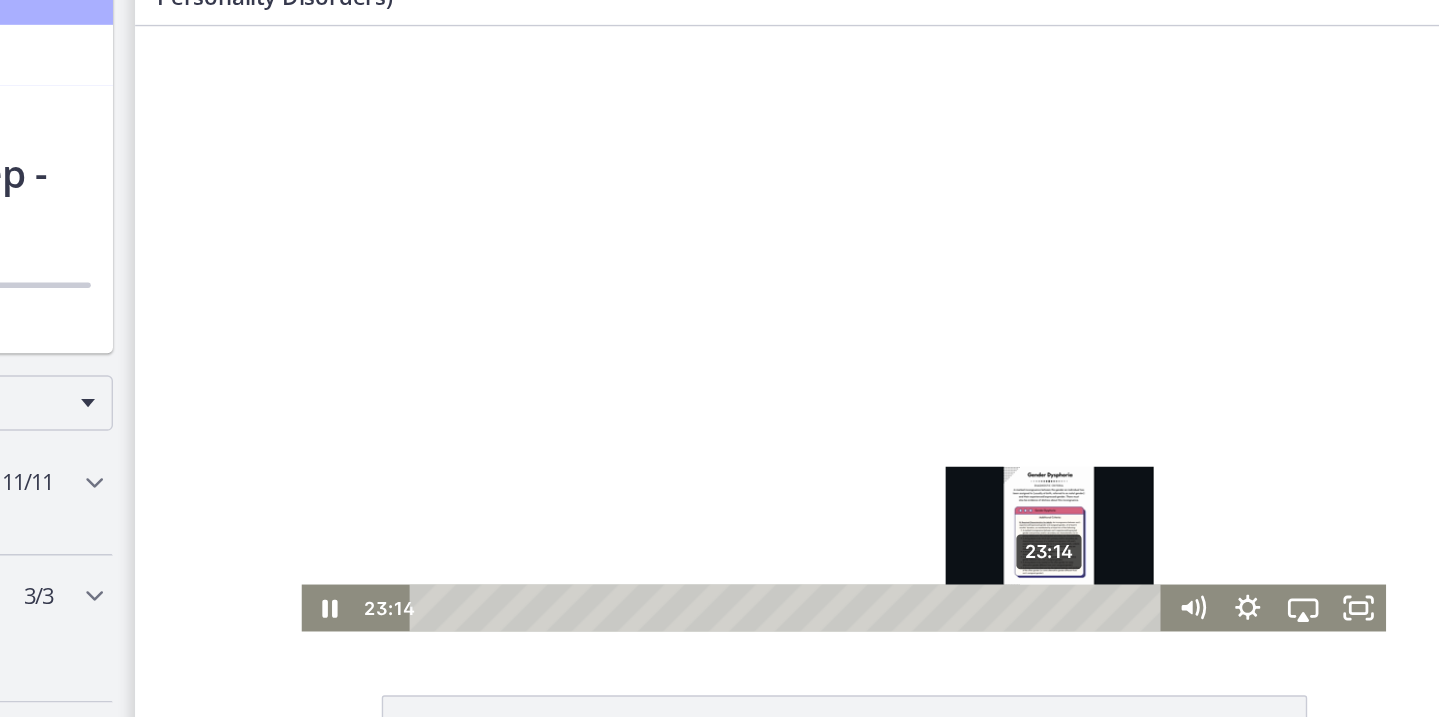 click at bounding box center (795, 444) 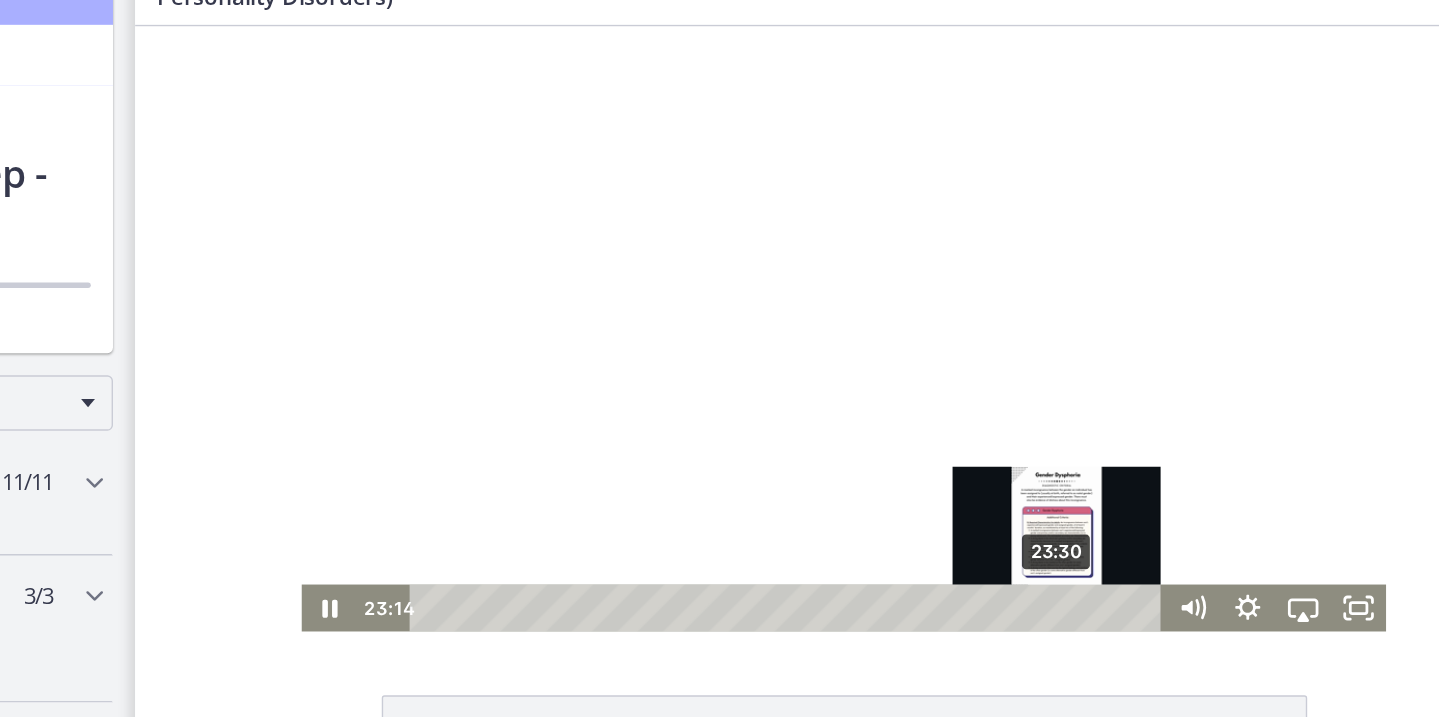 click on "23:30" at bounding box center [607, 445] 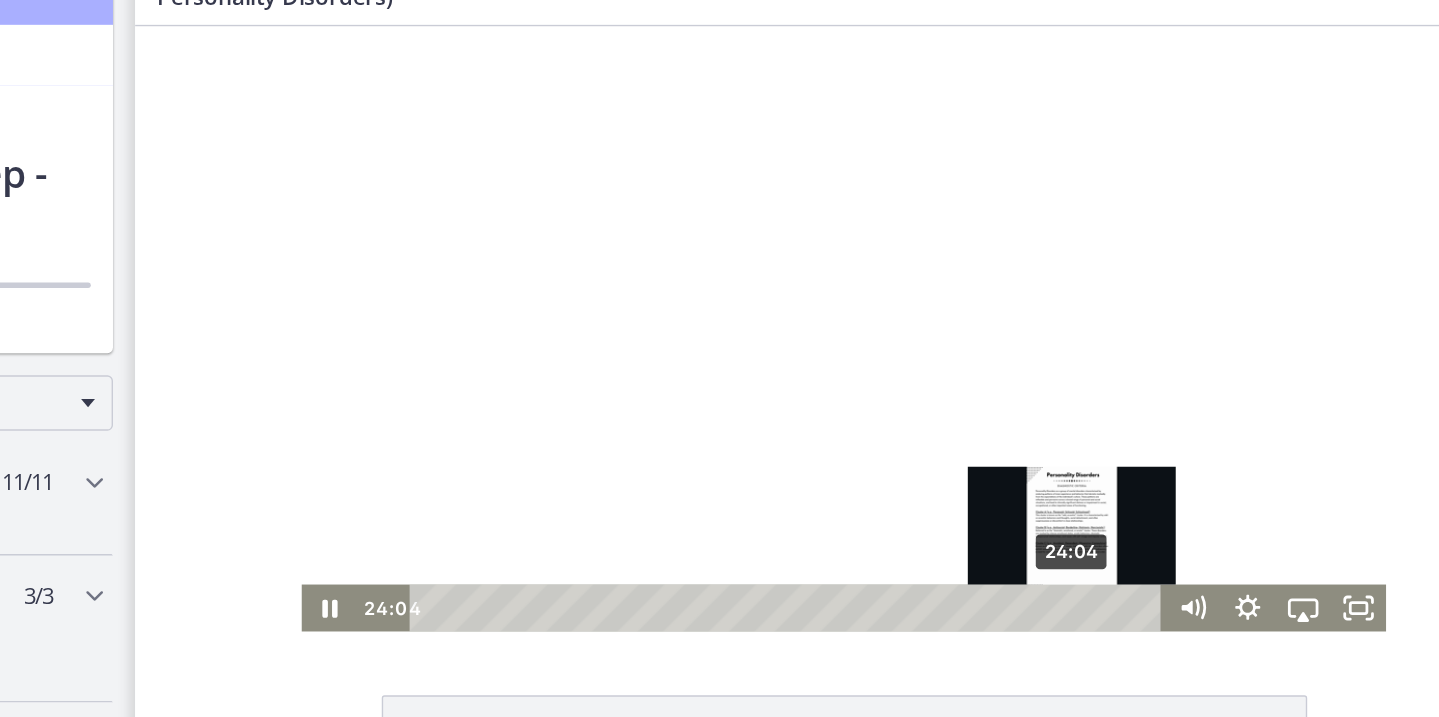 click on "24:04" at bounding box center (607, 445) 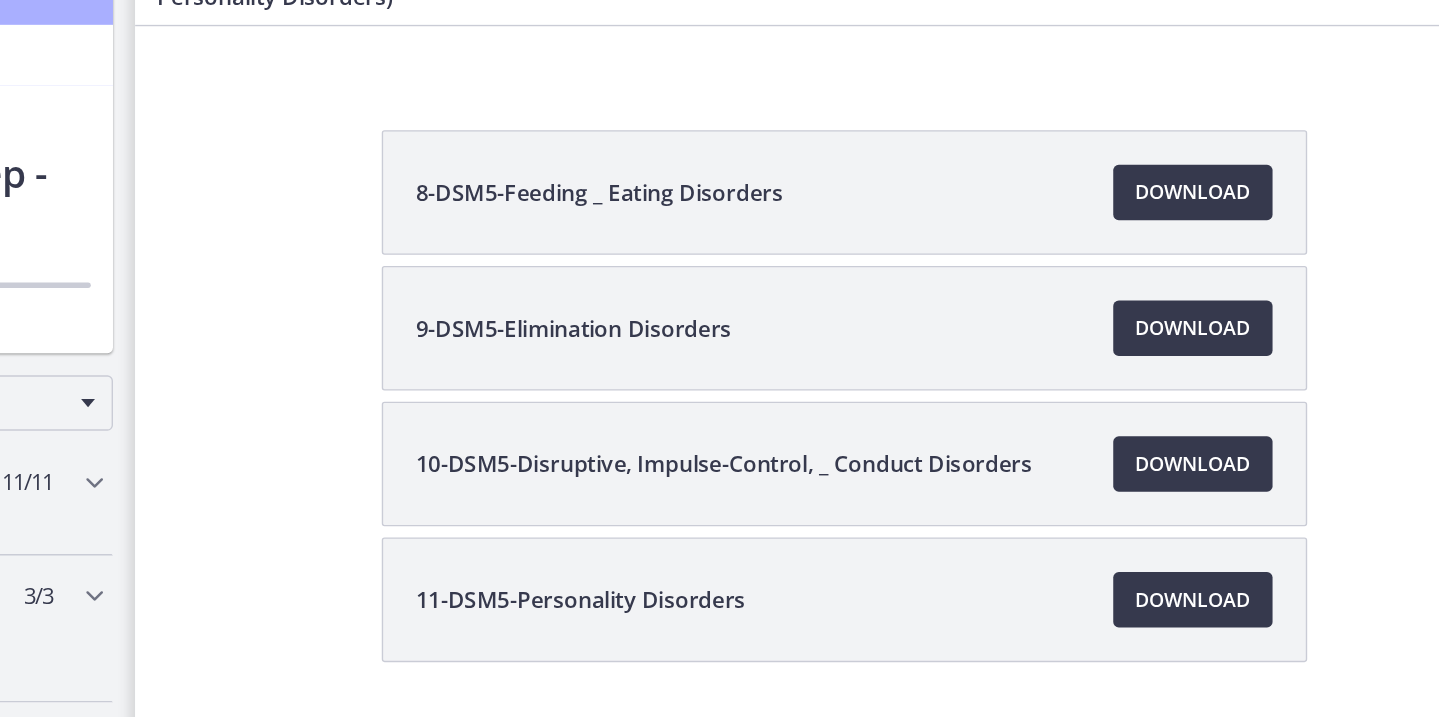 scroll, scrollTop: 411, scrollLeft: 0, axis: vertical 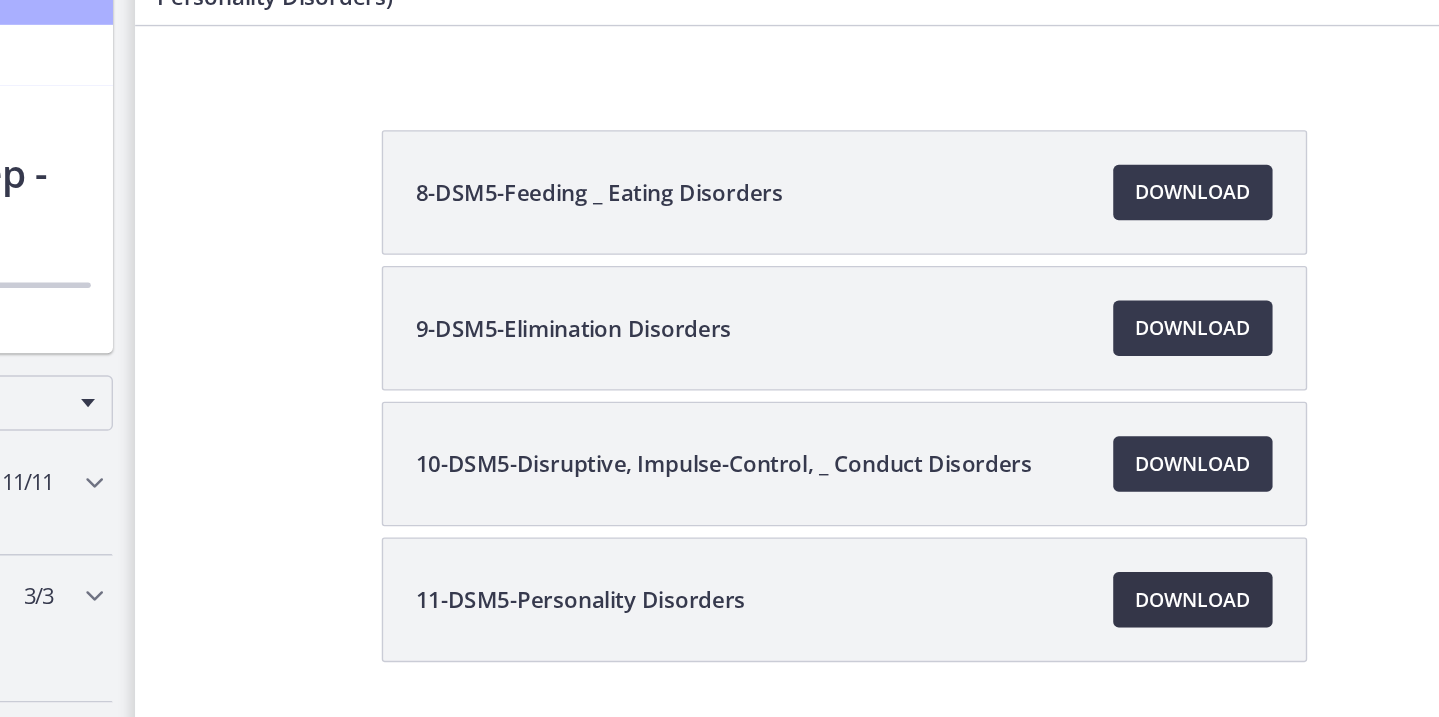 click on "Download
Opens in a new window" at bounding box center (1163, 495) 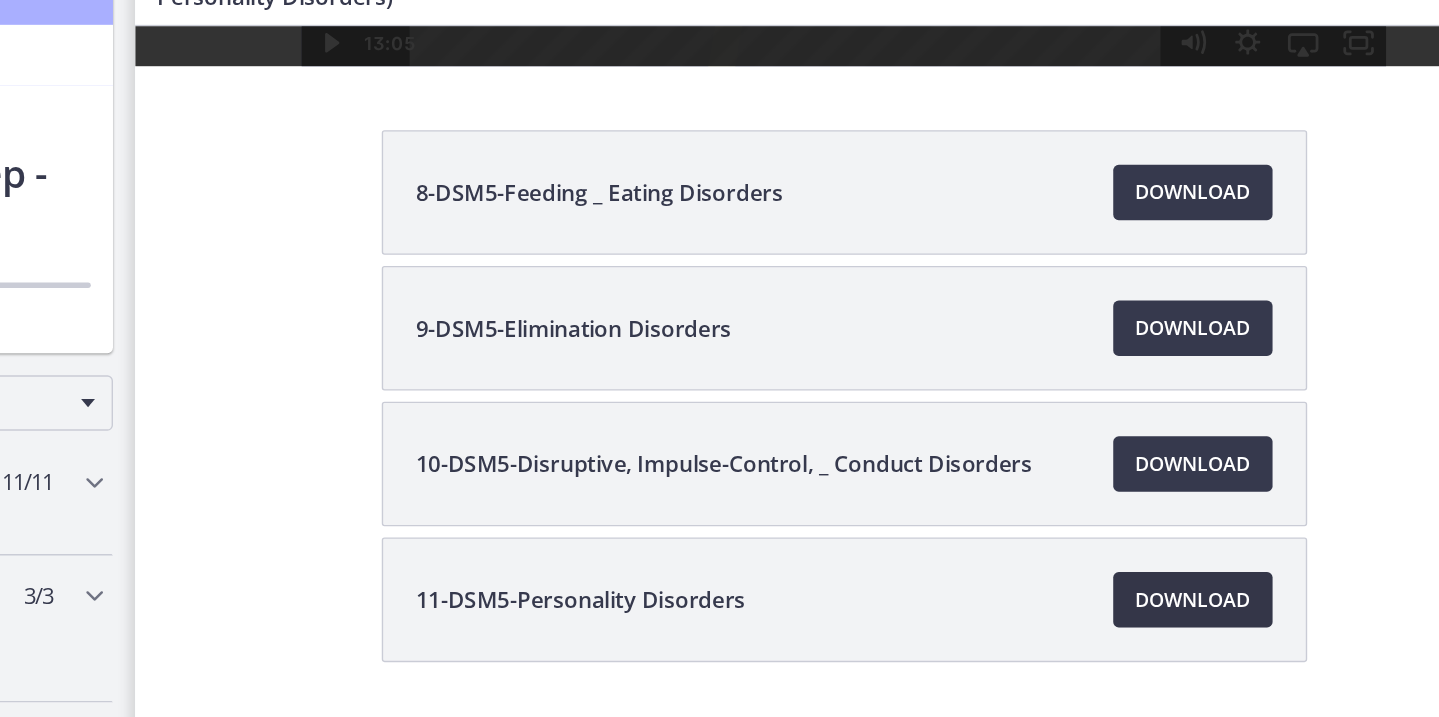 scroll, scrollTop: 0, scrollLeft: 0, axis: both 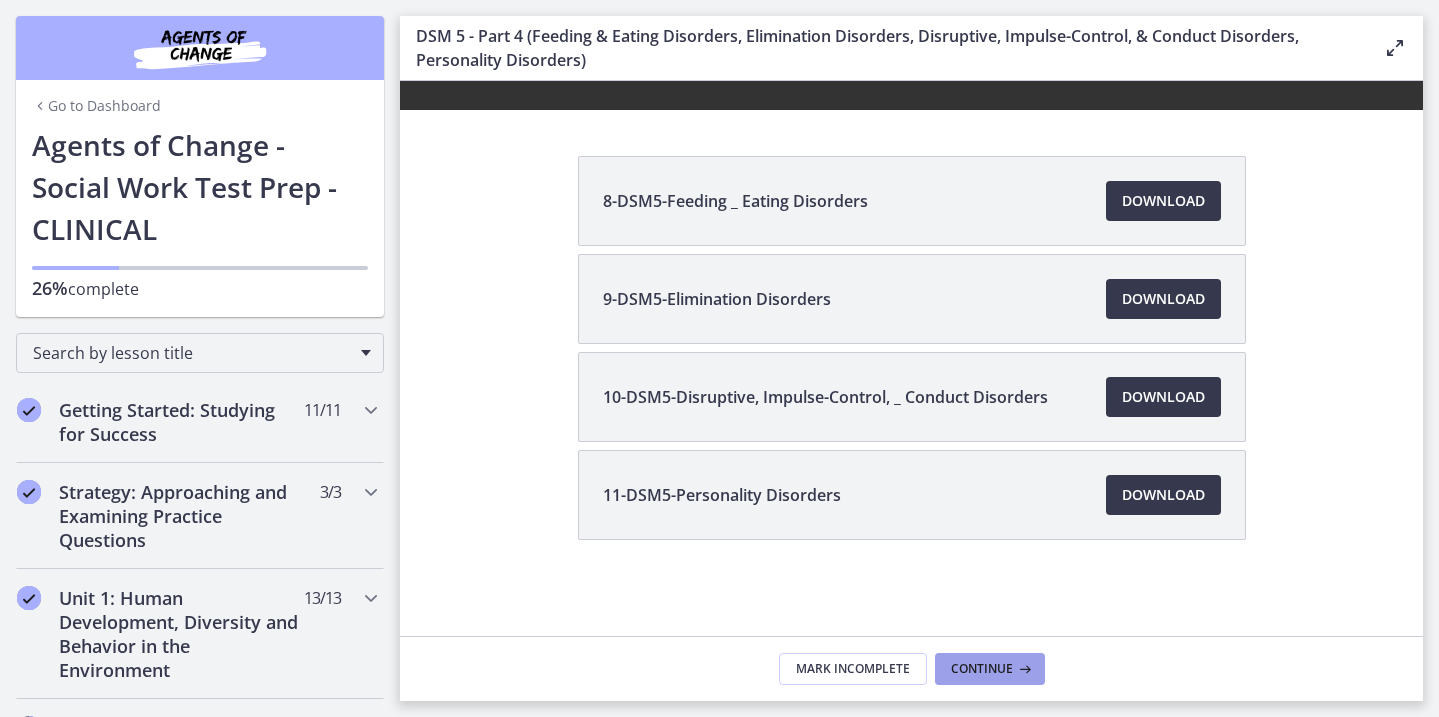 click on "Continue" at bounding box center (982, 669) 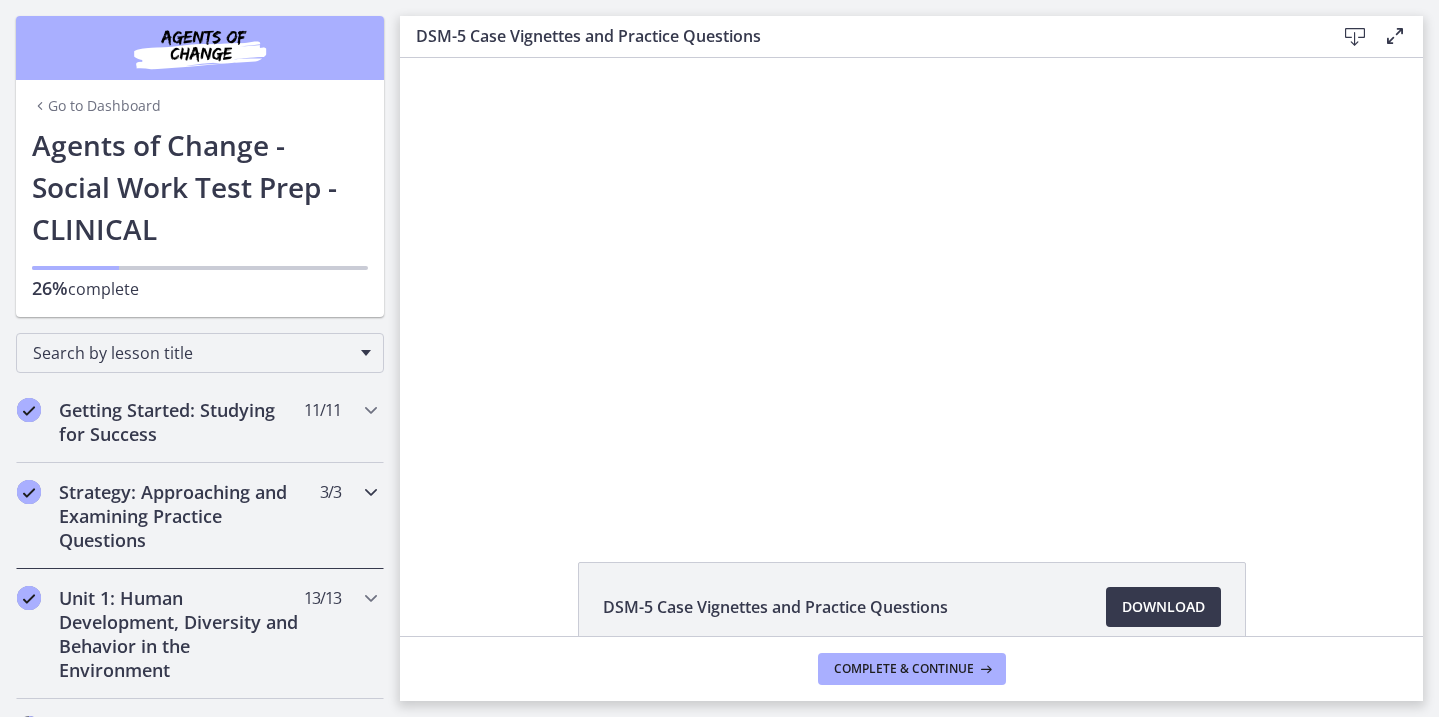 scroll, scrollTop: 0, scrollLeft: 0, axis: both 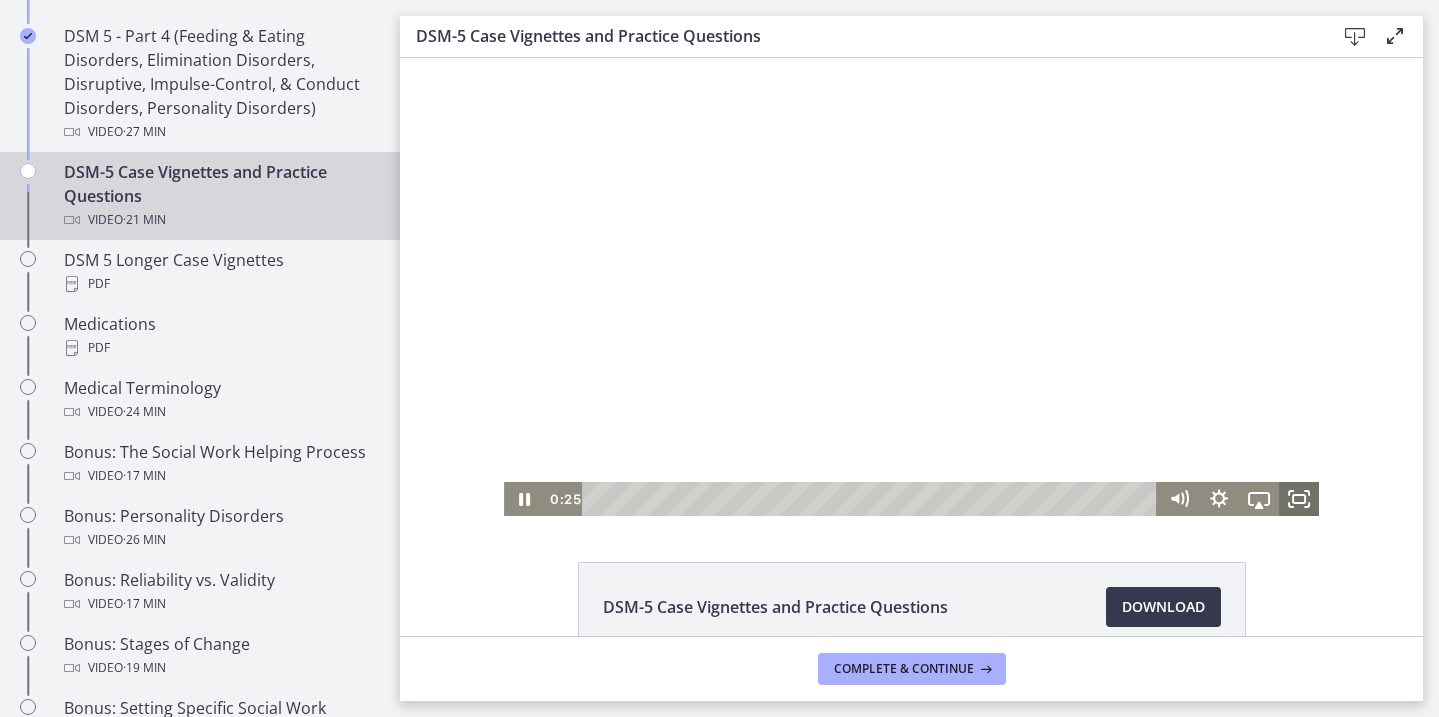click 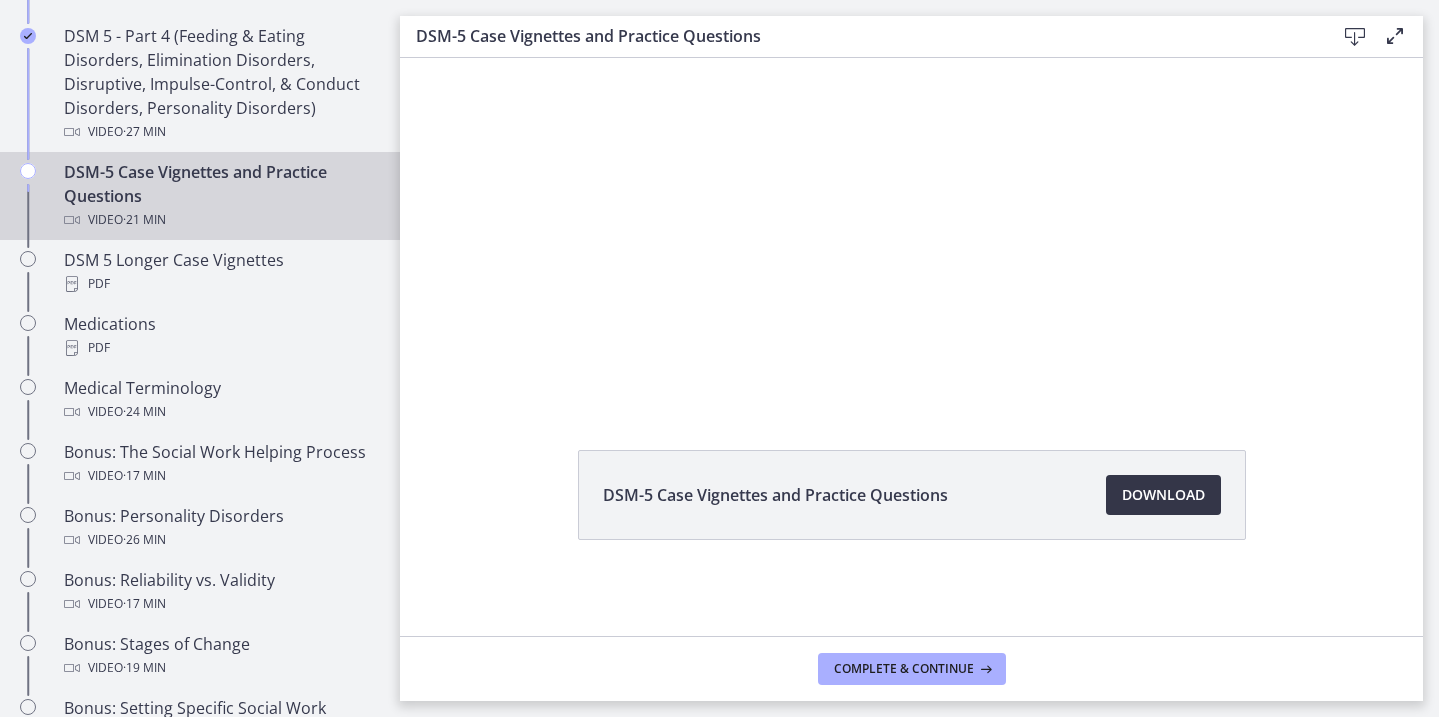 scroll, scrollTop: 112, scrollLeft: 0, axis: vertical 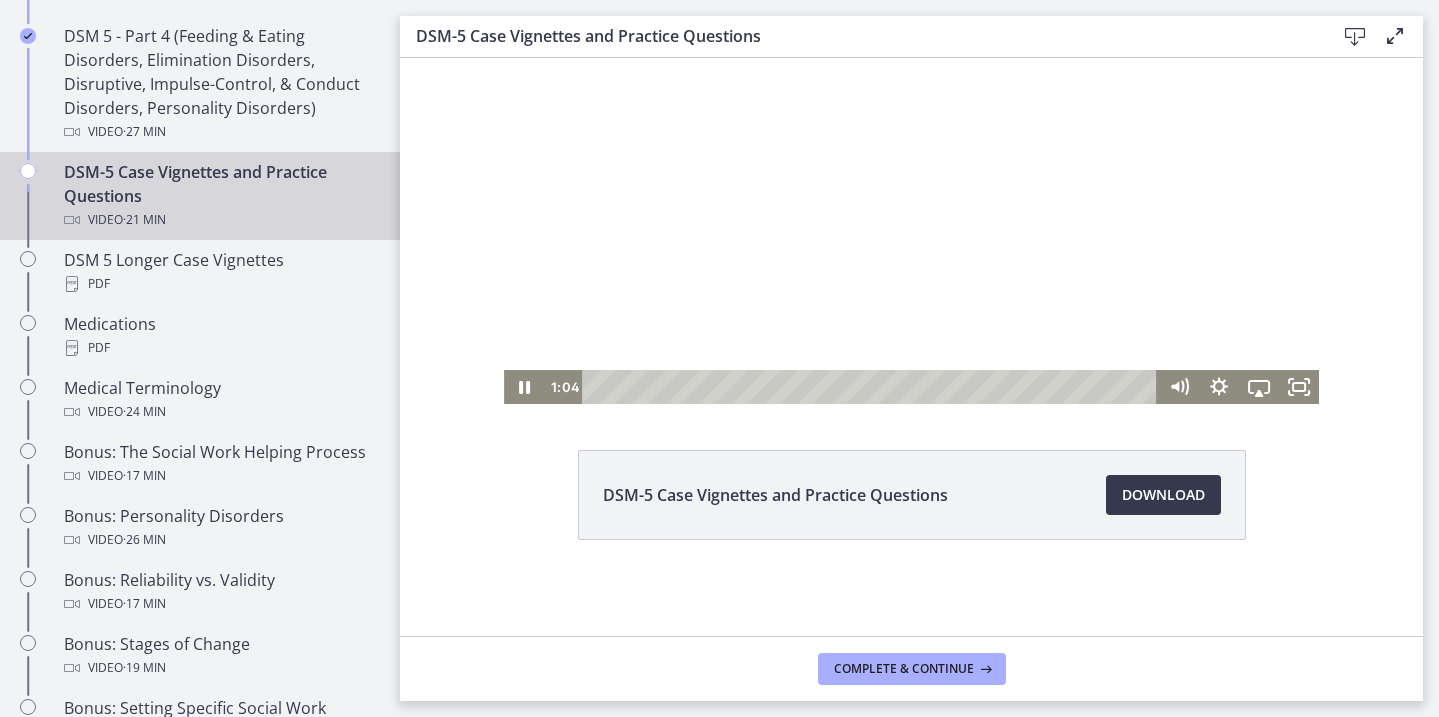 click at bounding box center [911, 175] 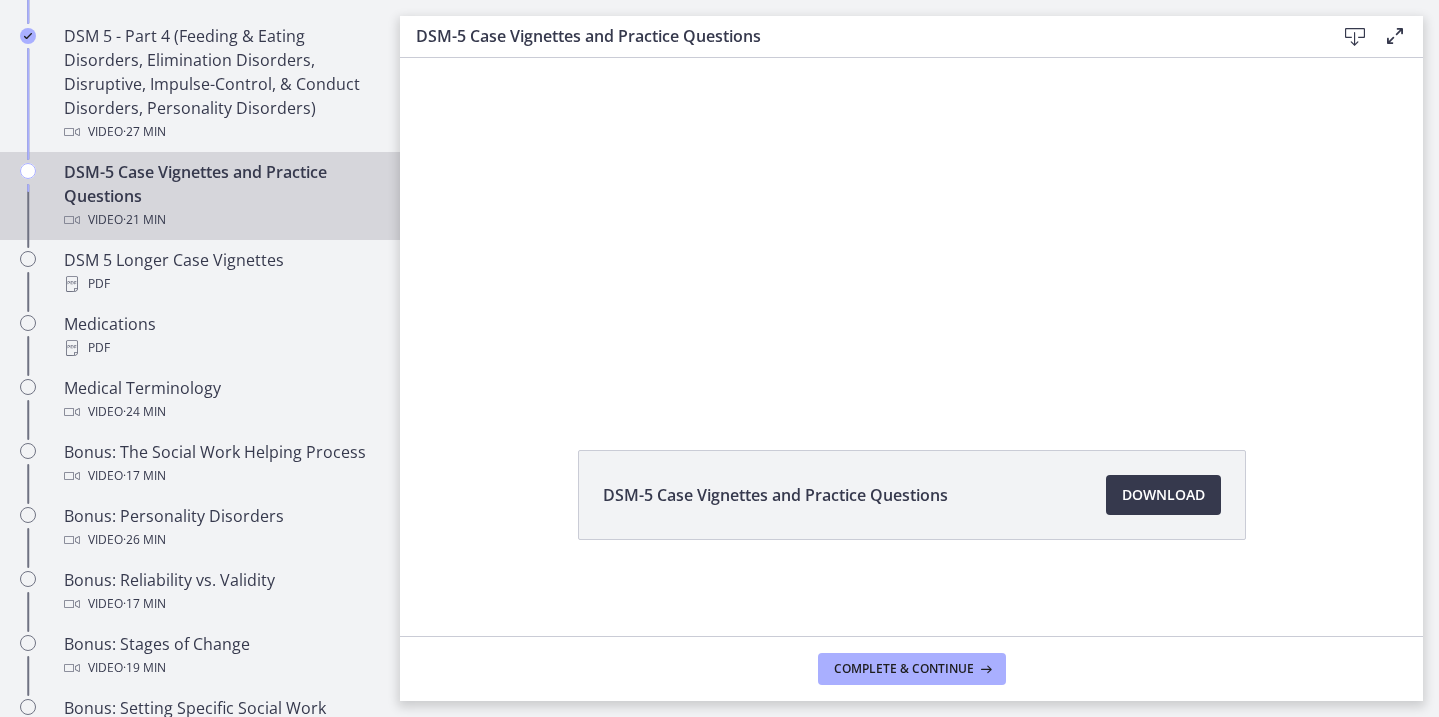 scroll, scrollTop: 0, scrollLeft: 0, axis: both 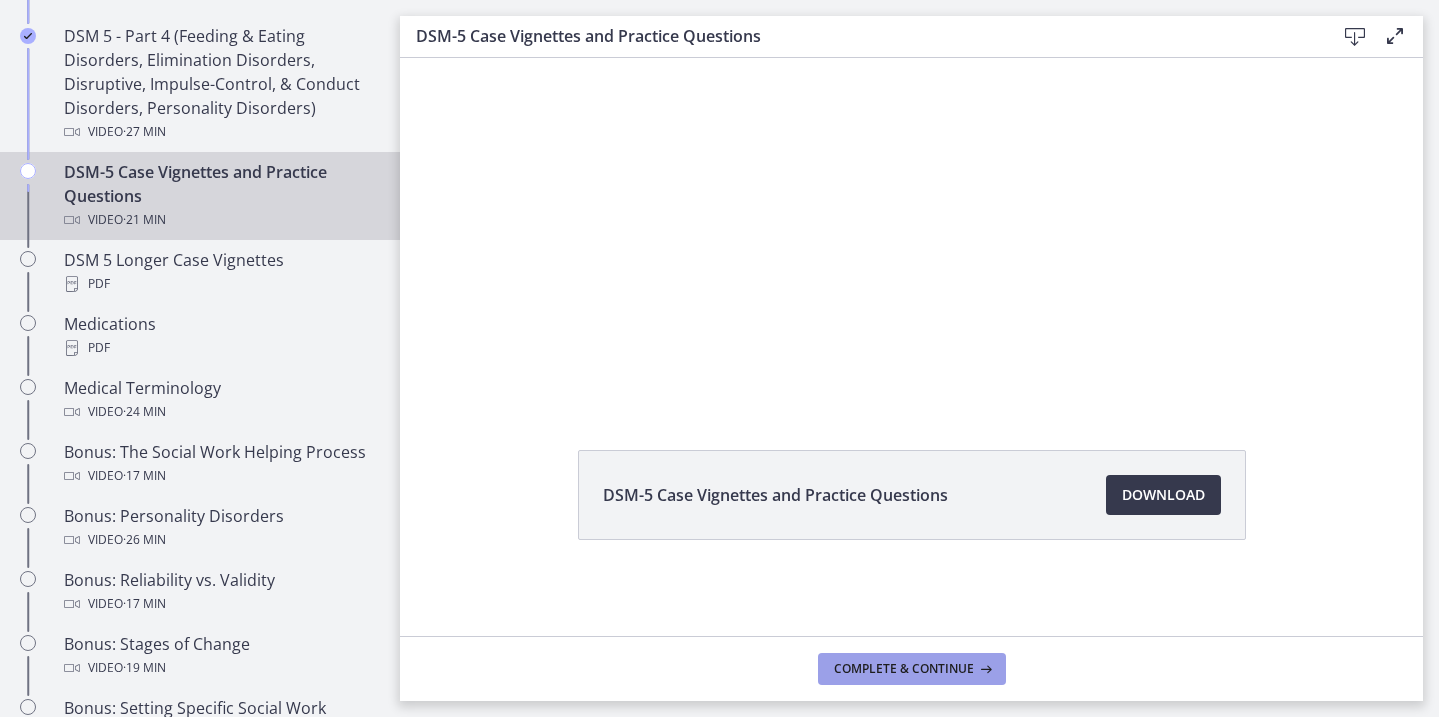 click on "Complete & continue" at bounding box center [904, 669] 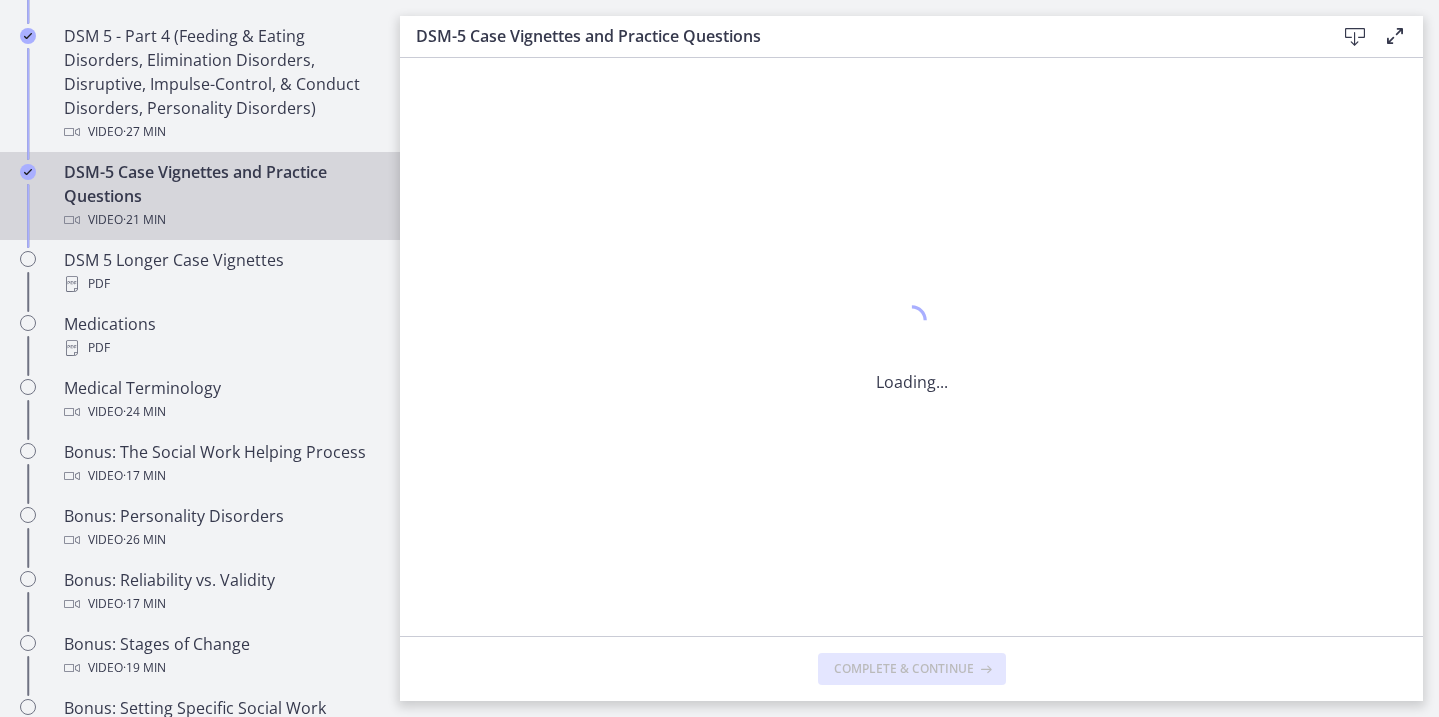 scroll, scrollTop: 0, scrollLeft: 0, axis: both 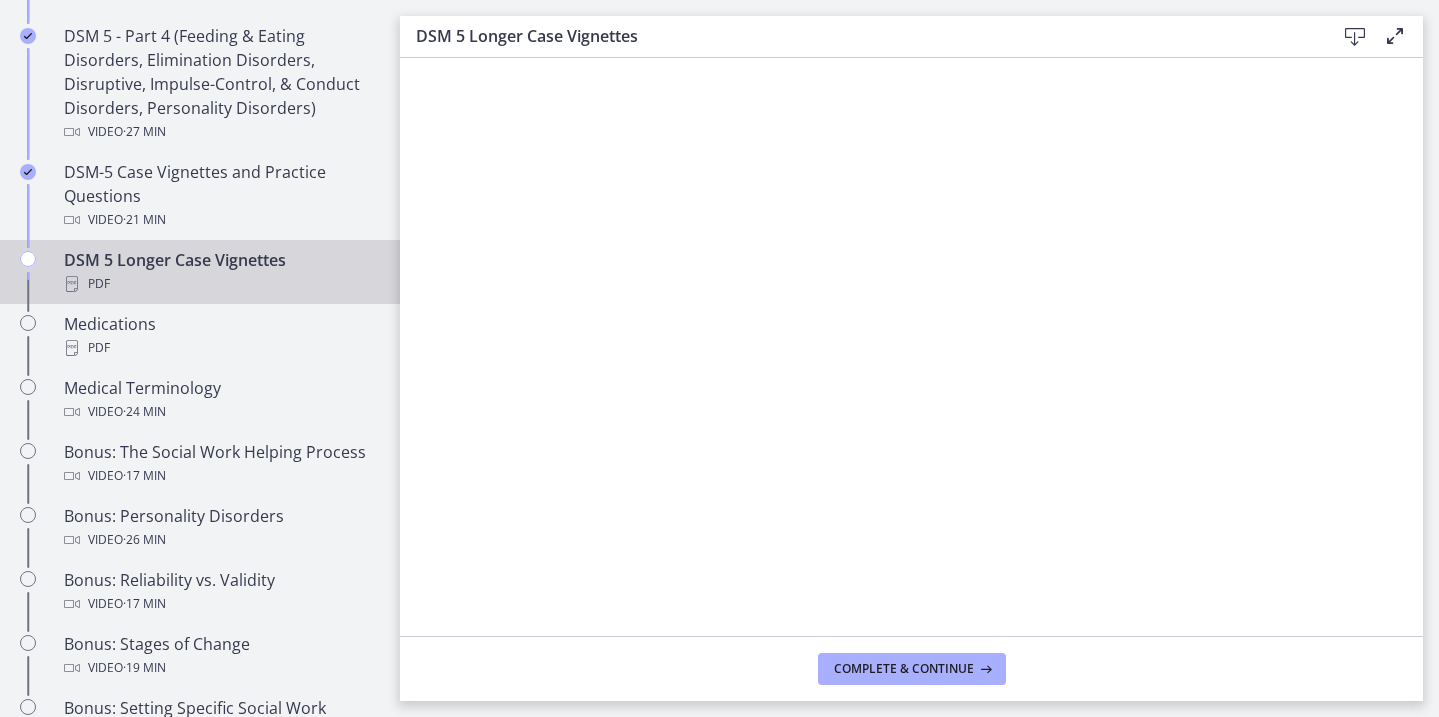 click at bounding box center (1395, 36) 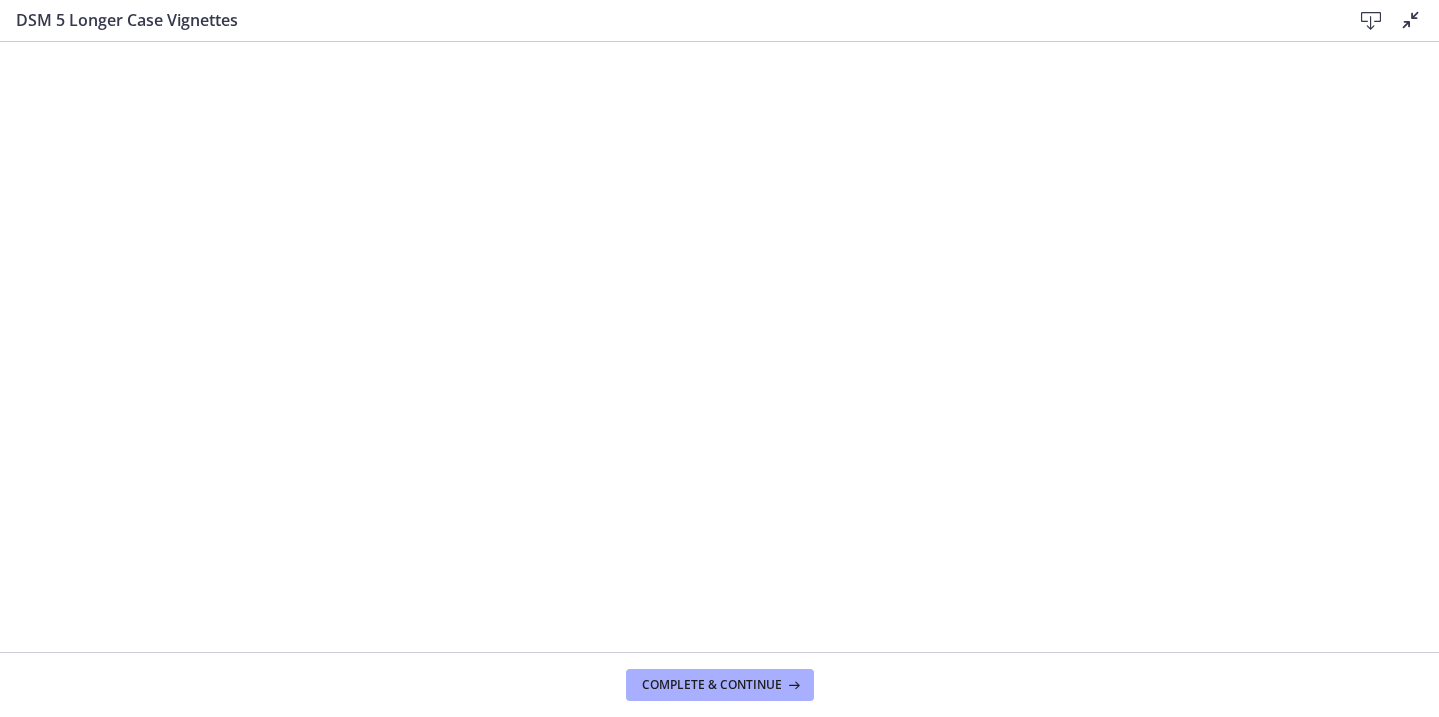 click on "DSM 5 Longer Case Vignettes
Download
Disable fullscreen" at bounding box center (719, 21) 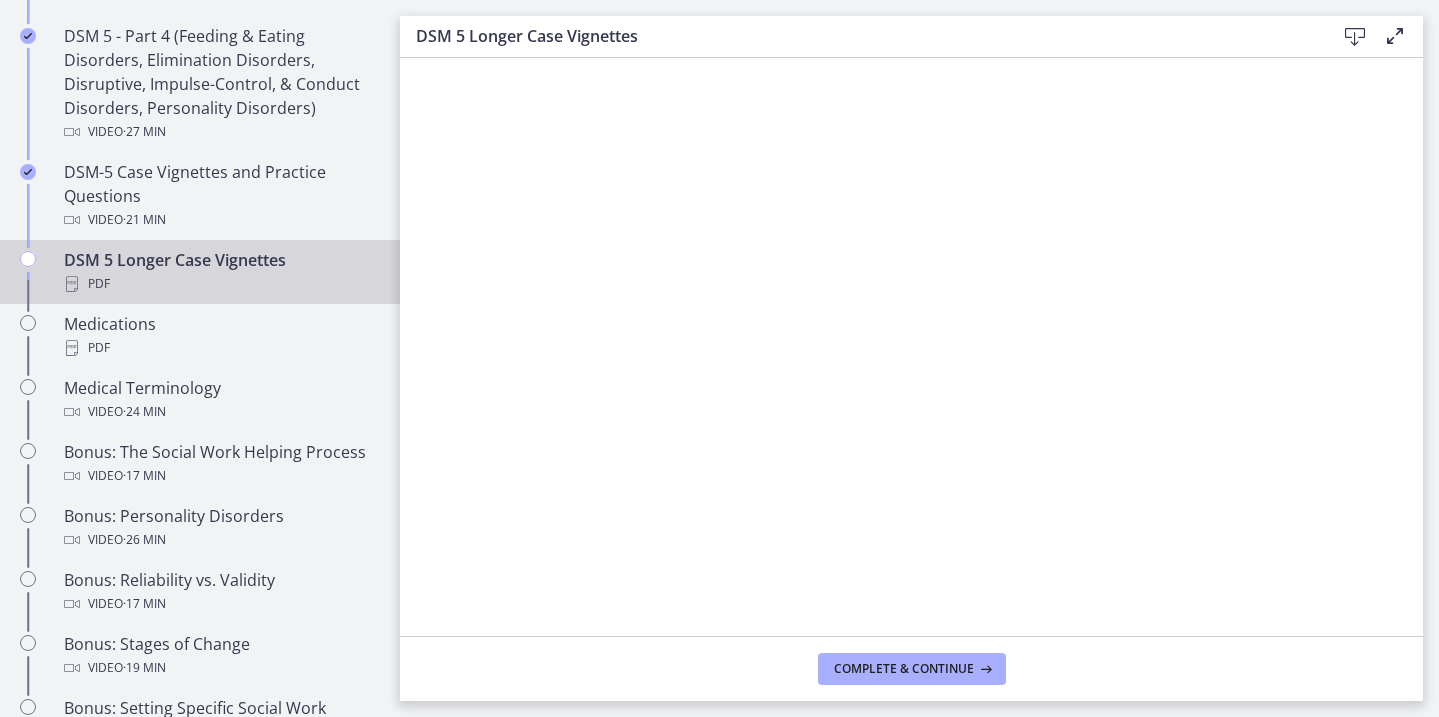 scroll, scrollTop: 0, scrollLeft: 0, axis: both 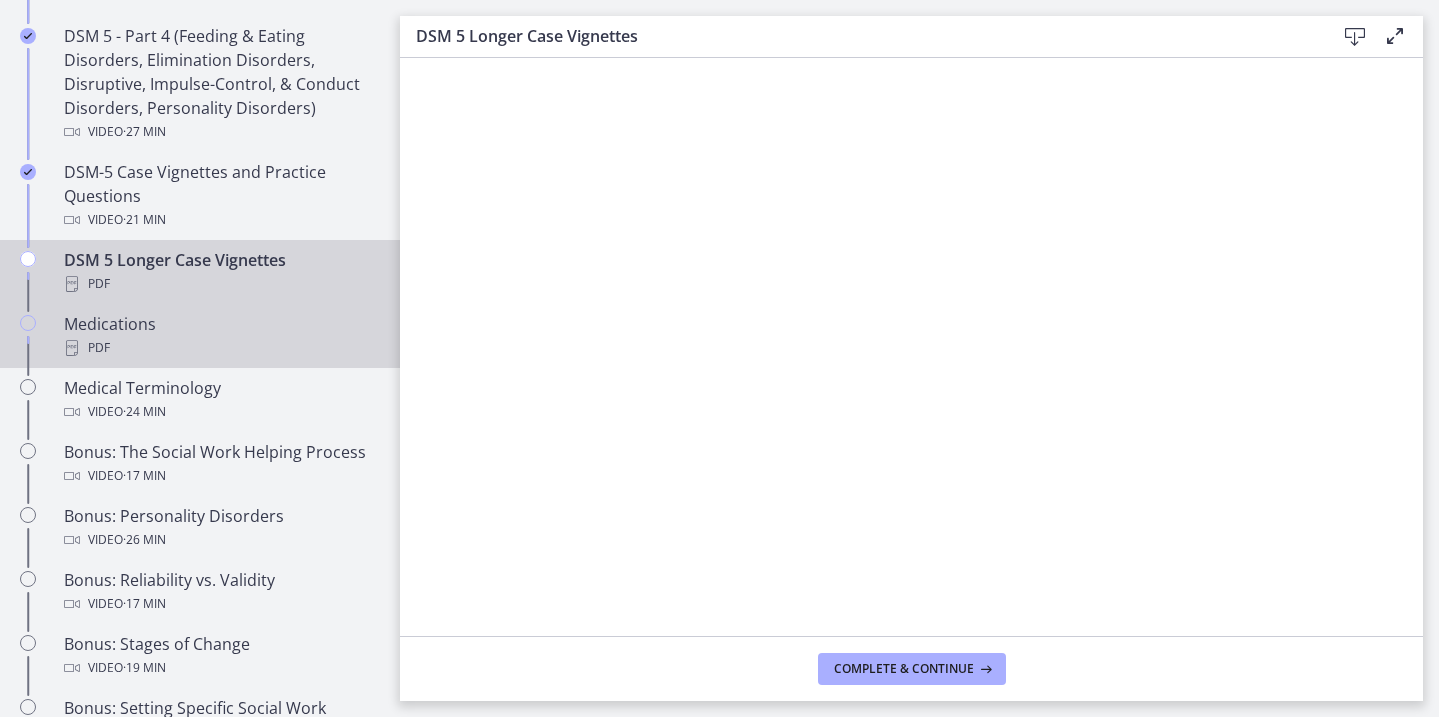 click on "PDF" at bounding box center [220, 348] 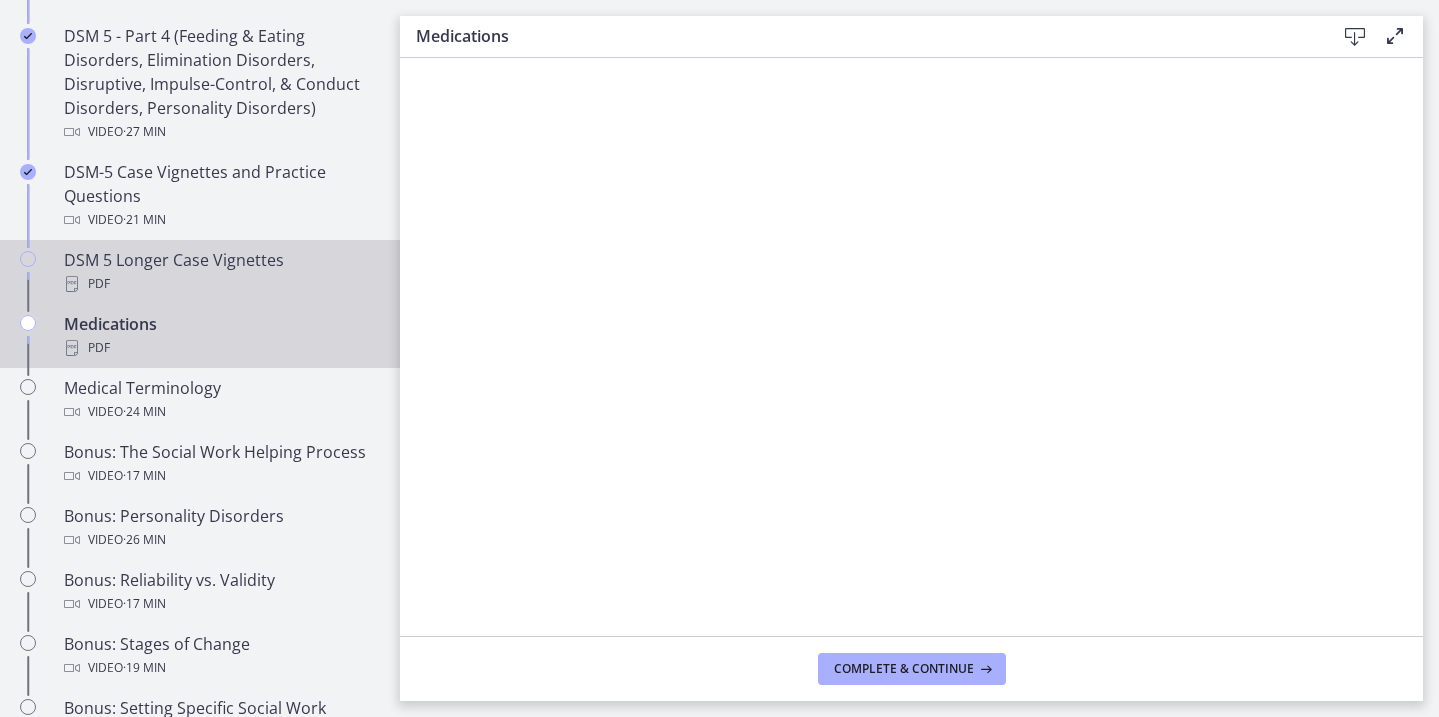 click on "PDF" at bounding box center (220, 284) 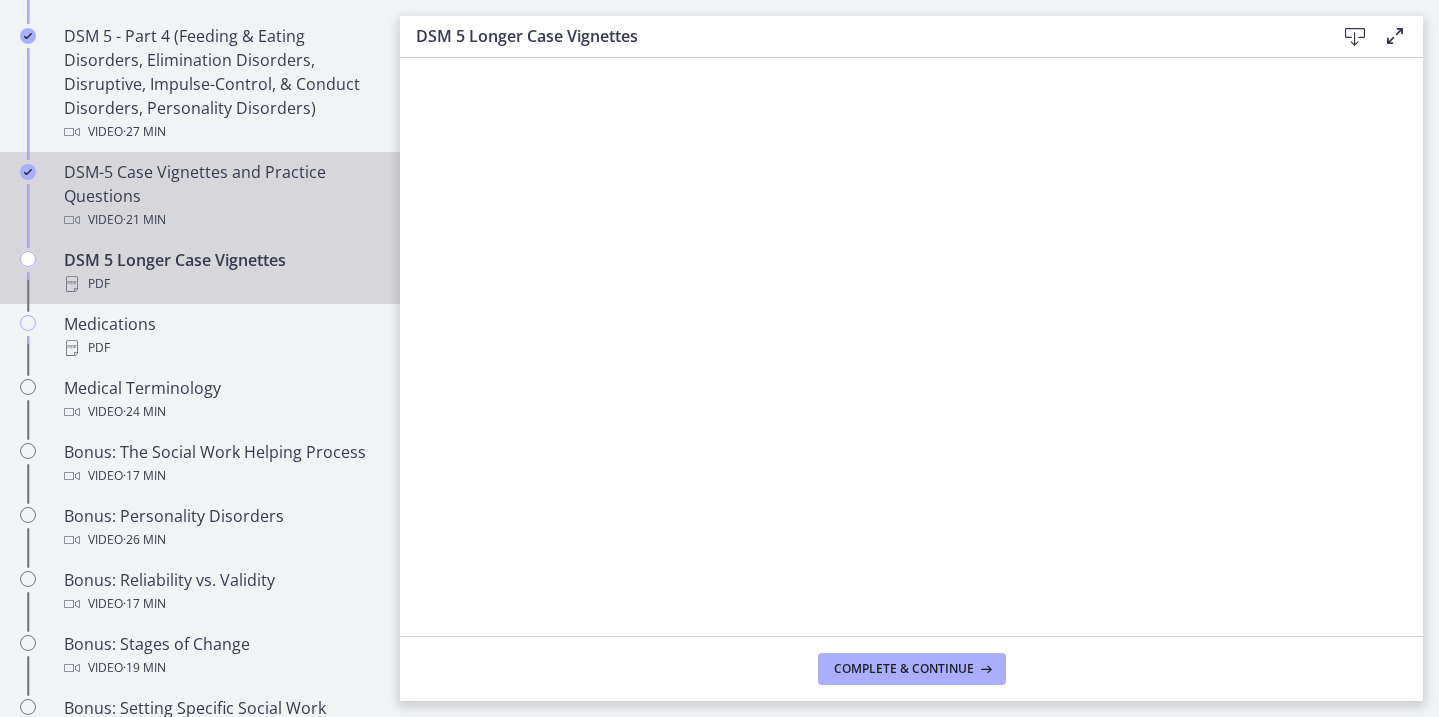 scroll, scrollTop: 0, scrollLeft: 0, axis: both 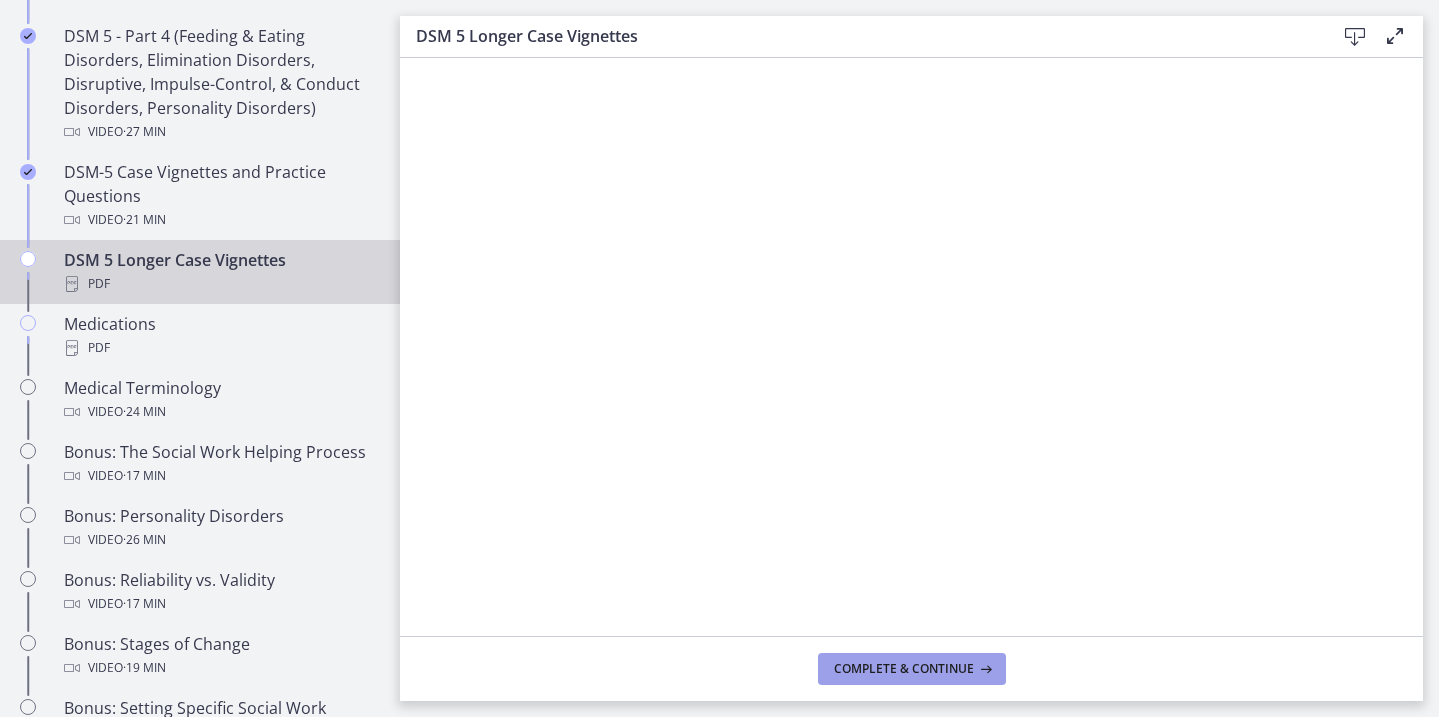 click on "Complete & continue" at bounding box center [912, 669] 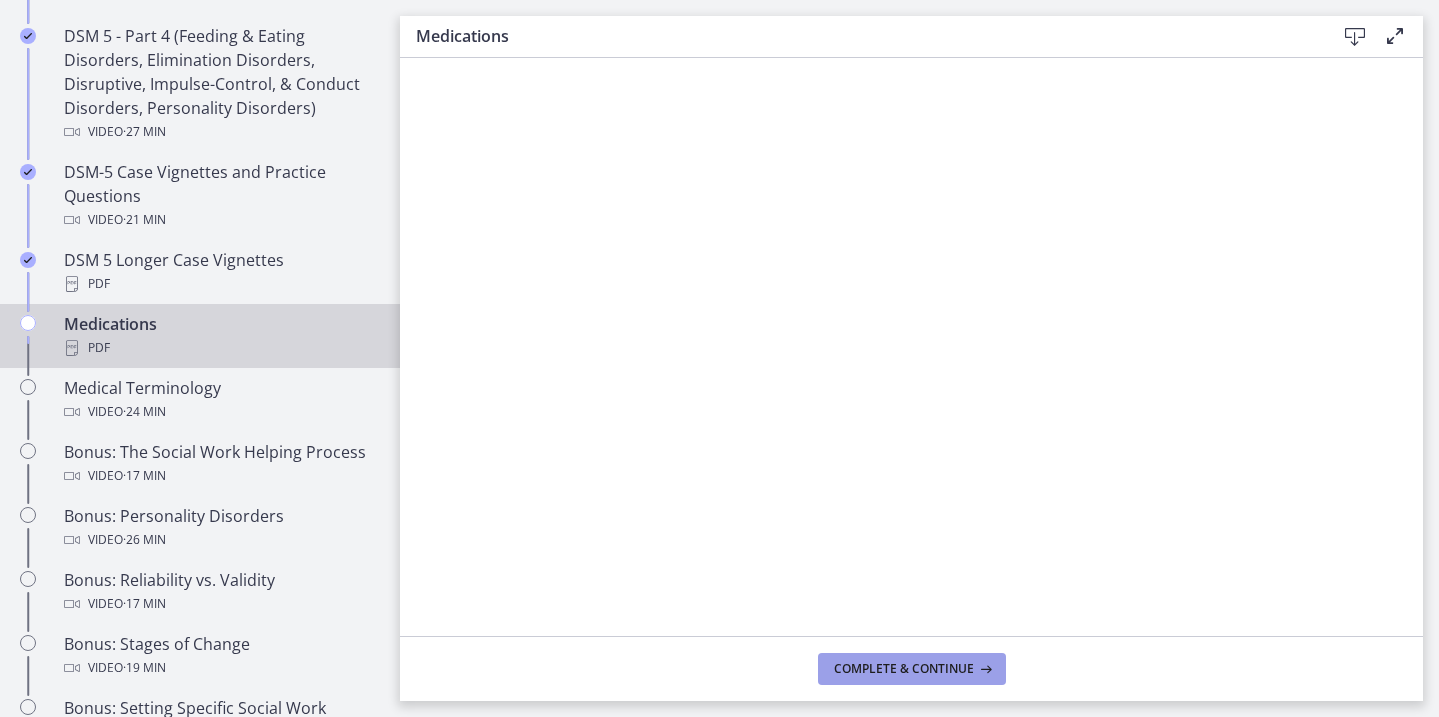 click on "Complete & continue" at bounding box center [904, 669] 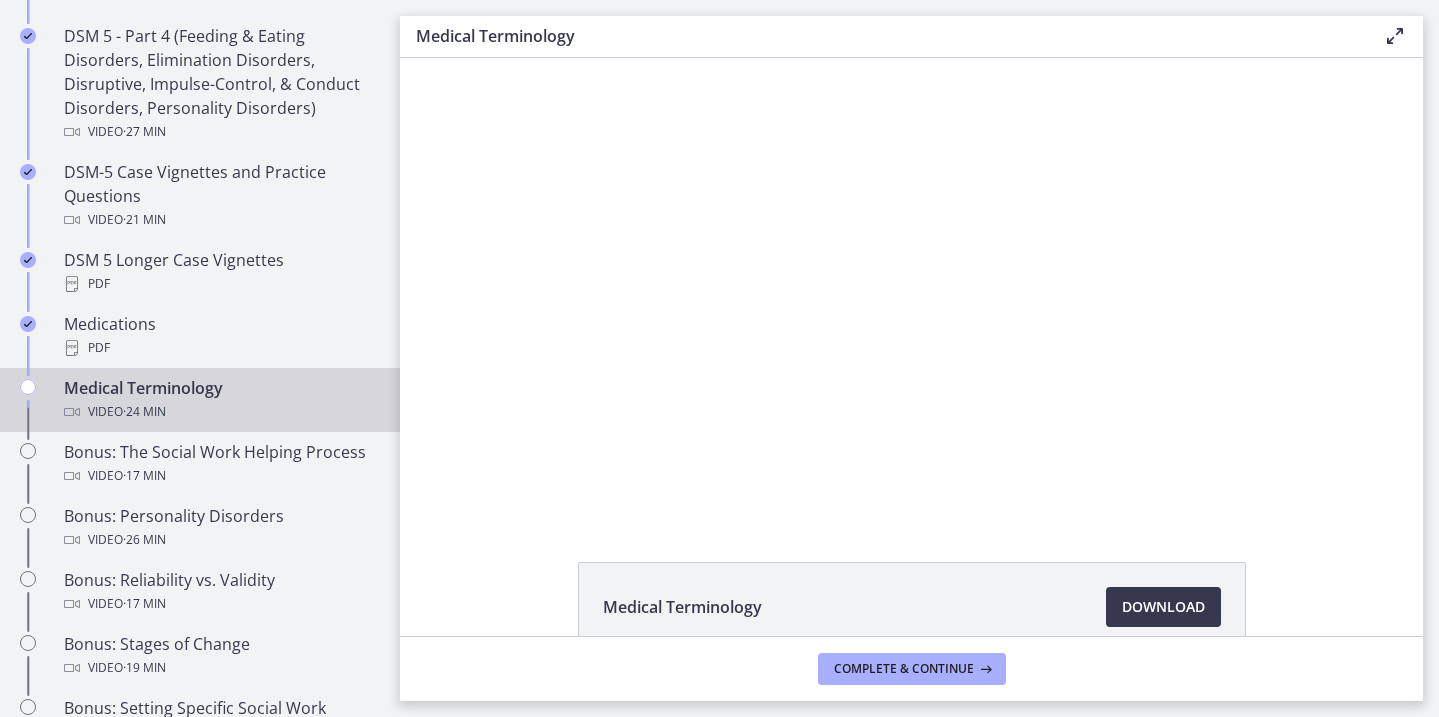 scroll, scrollTop: 0, scrollLeft: 0, axis: both 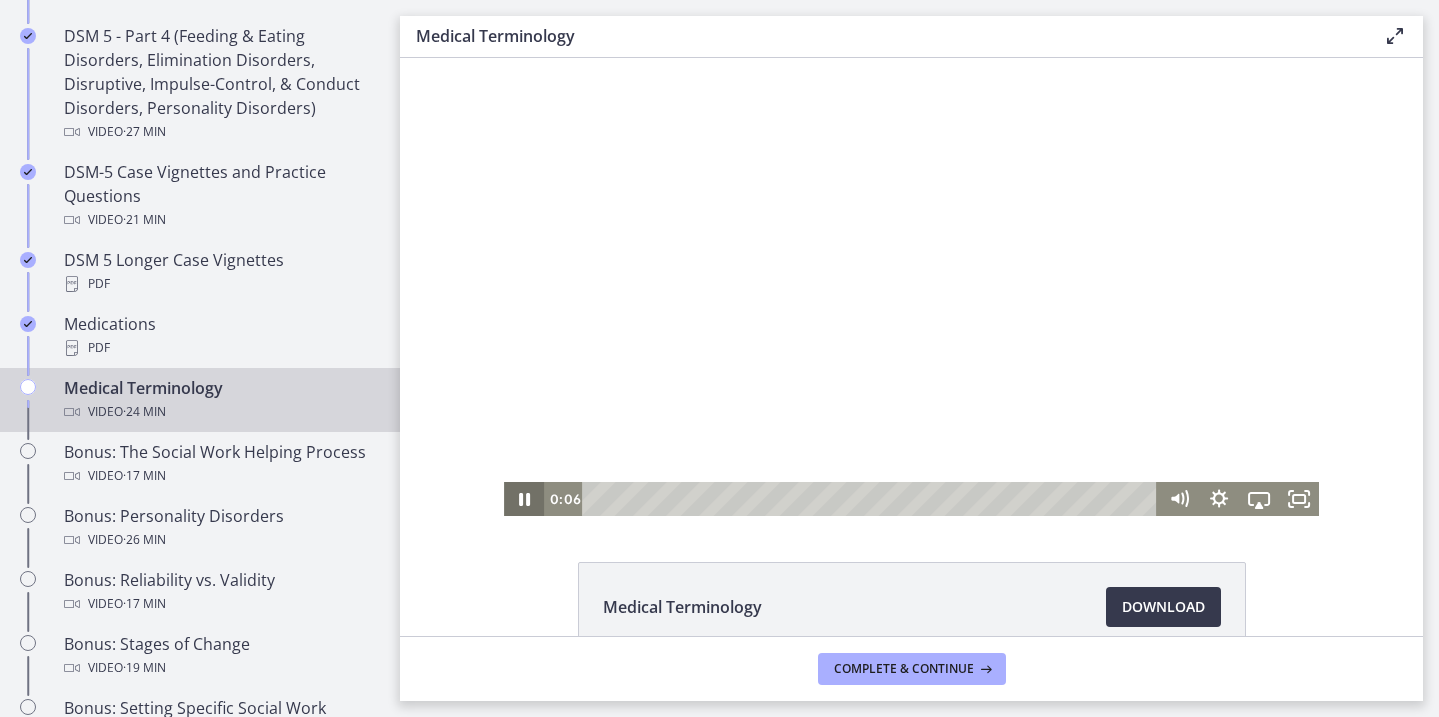 click 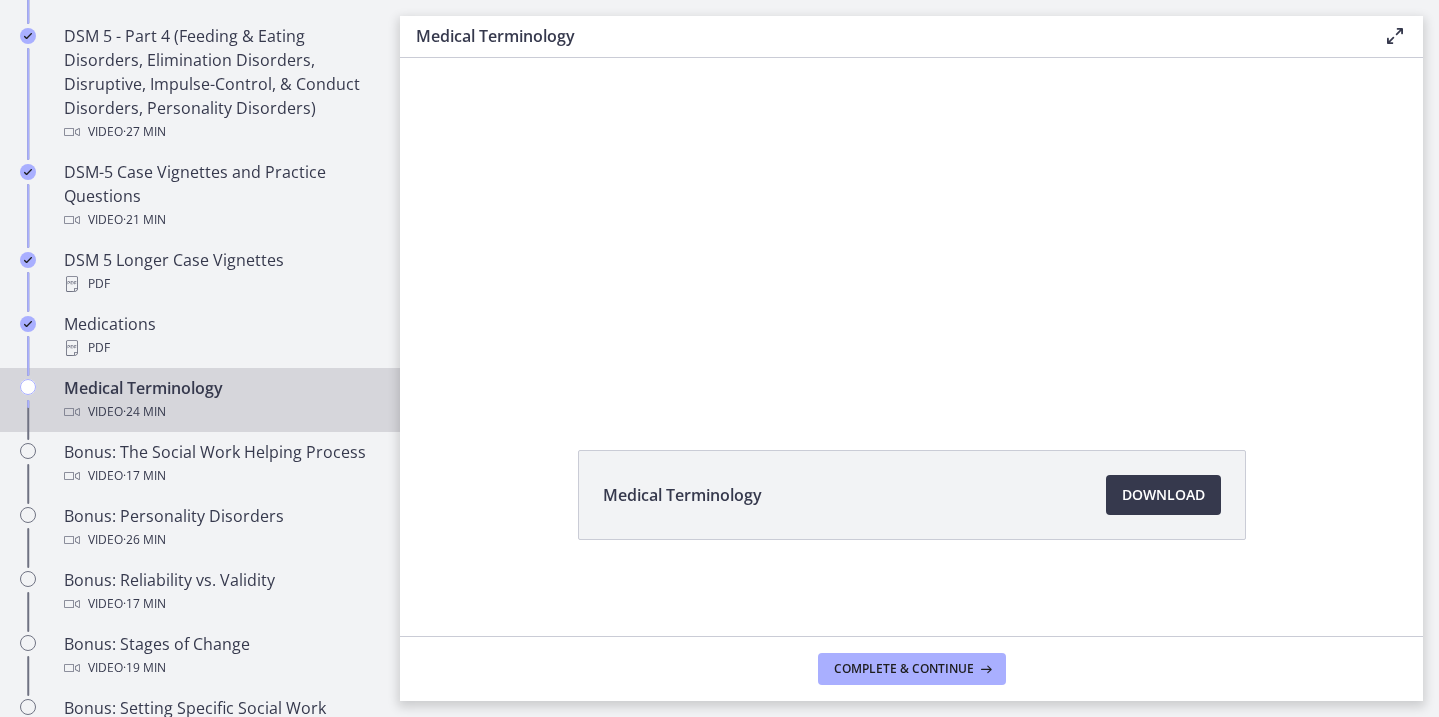 scroll, scrollTop: 112, scrollLeft: 0, axis: vertical 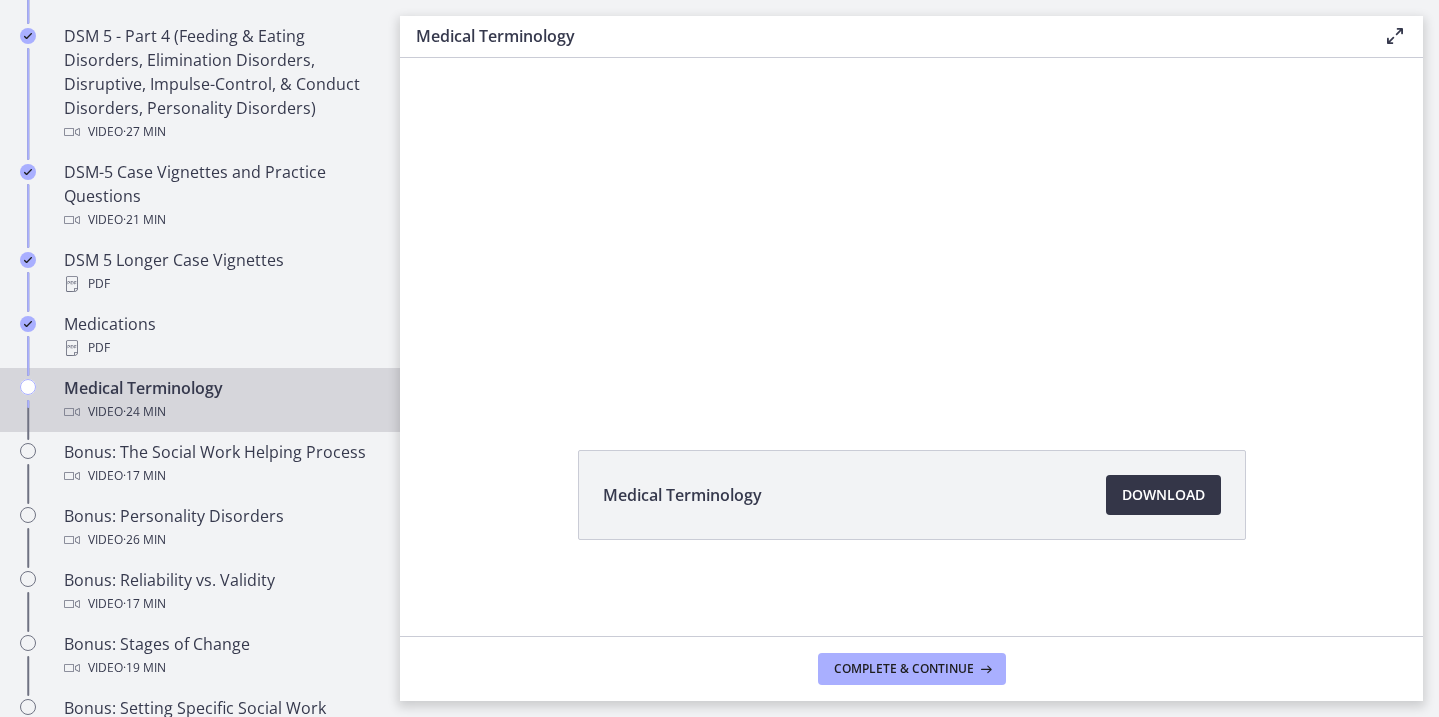 click on "Download
Opens in a new window" at bounding box center (1163, 495) 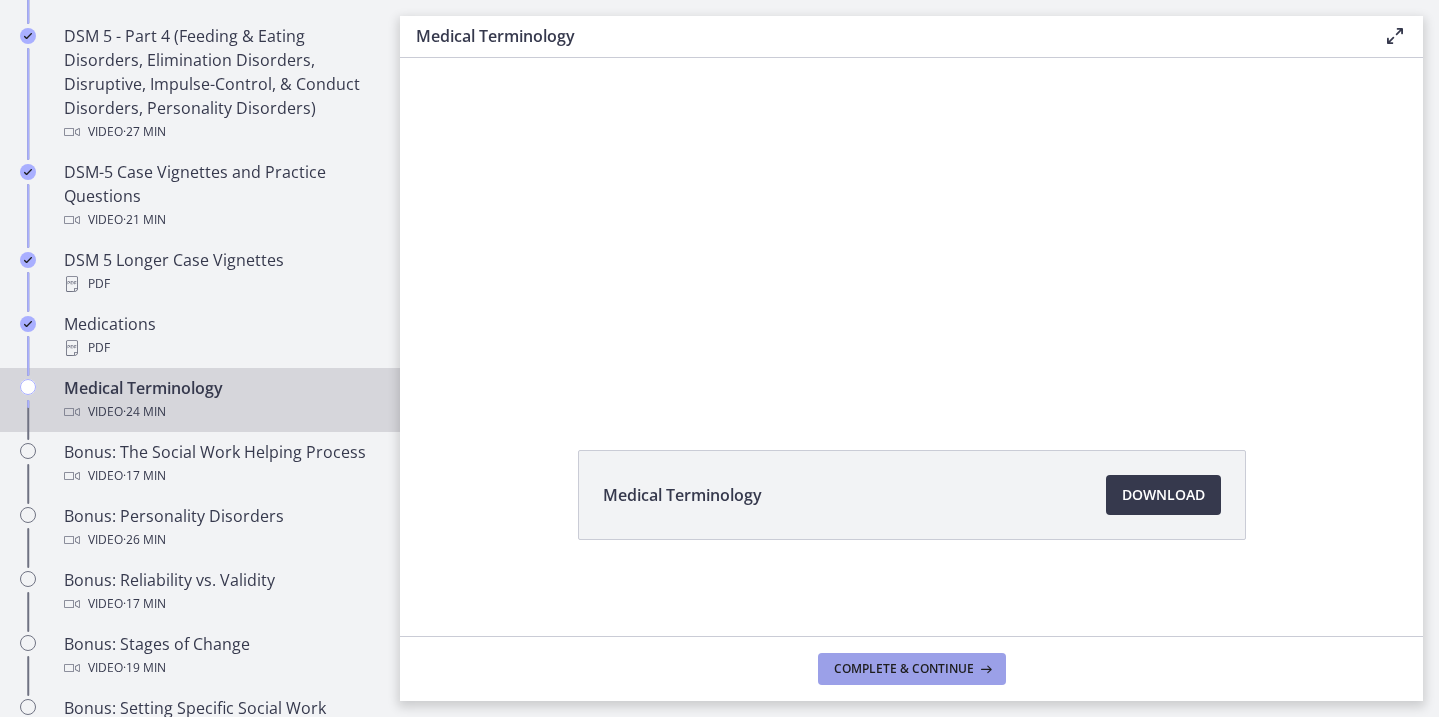 click on "Complete & continue" at bounding box center (904, 669) 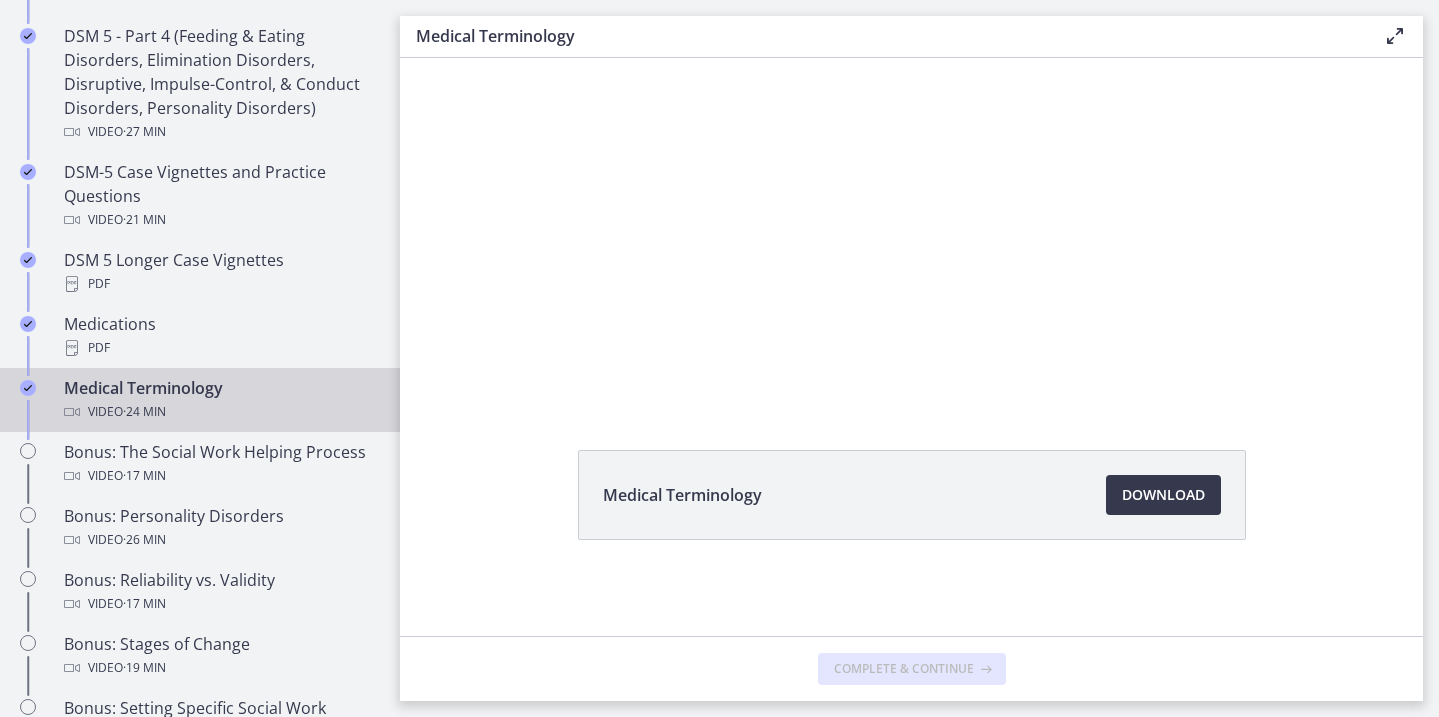 scroll, scrollTop: 0, scrollLeft: 0, axis: both 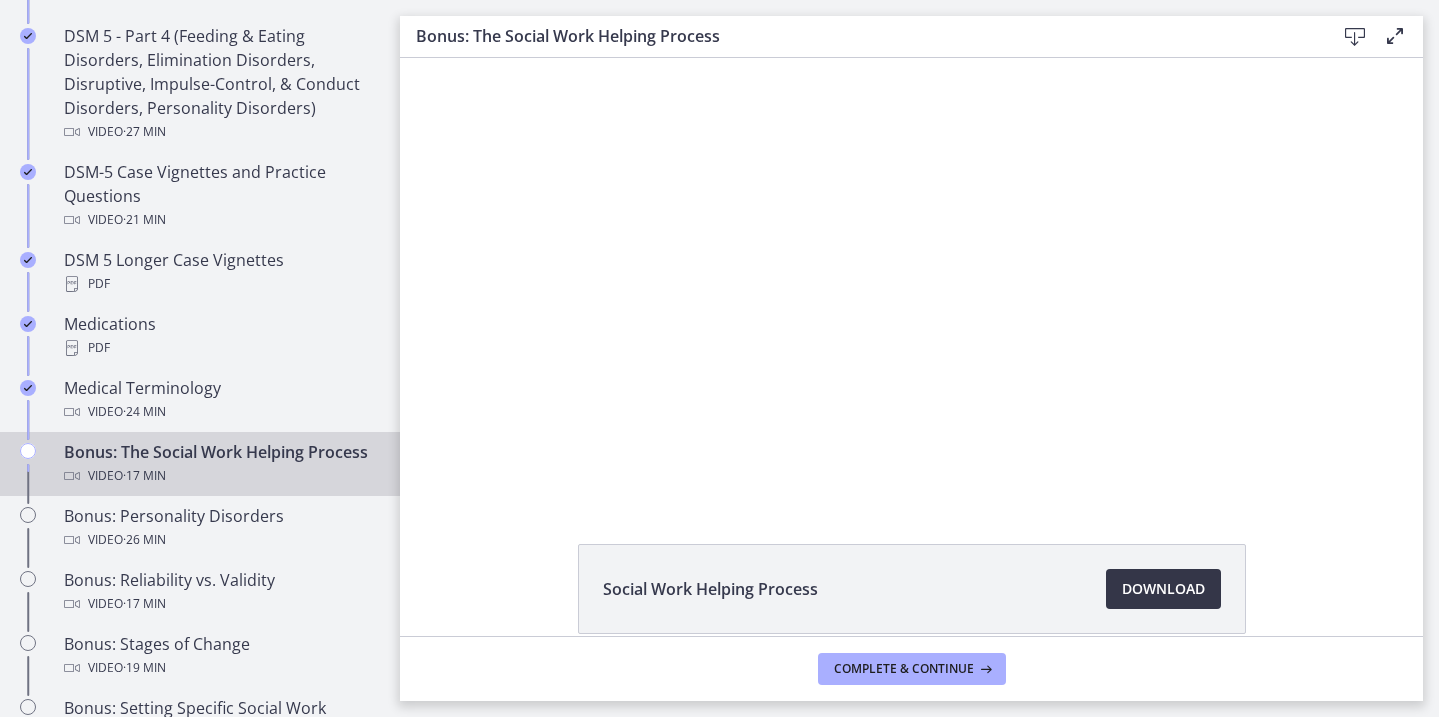click on "Download
Opens in a new window" at bounding box center (1163, 589) 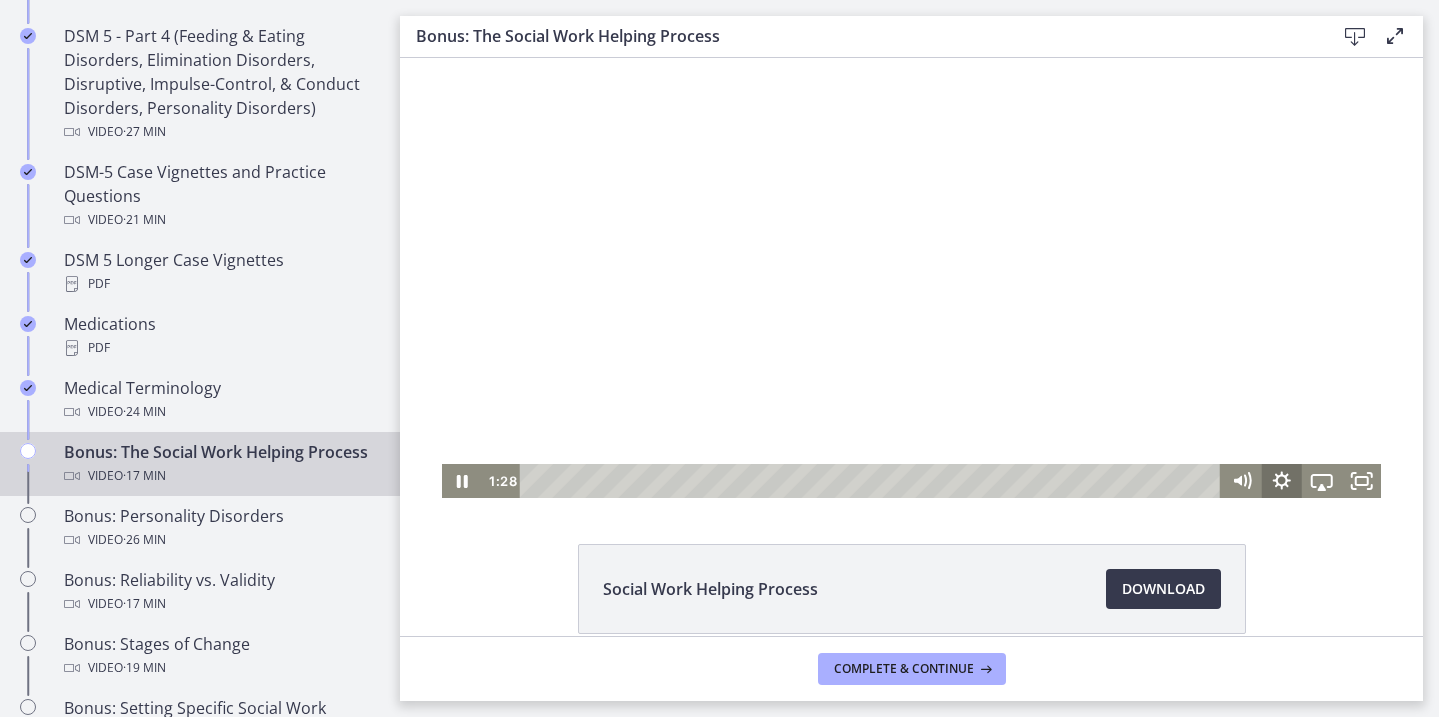 click 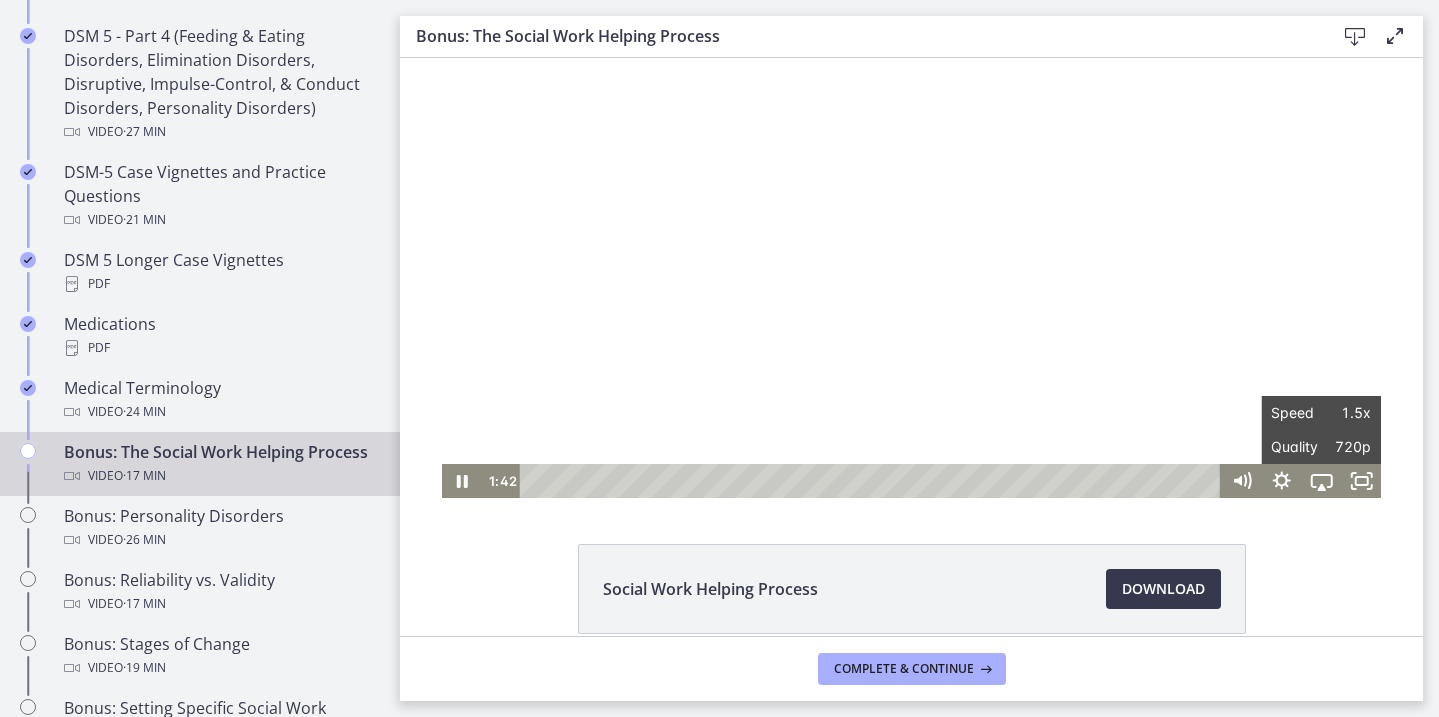 click on "Social Work Helping Process
Download
Opens in a new window" at bounding box center [911, 637] 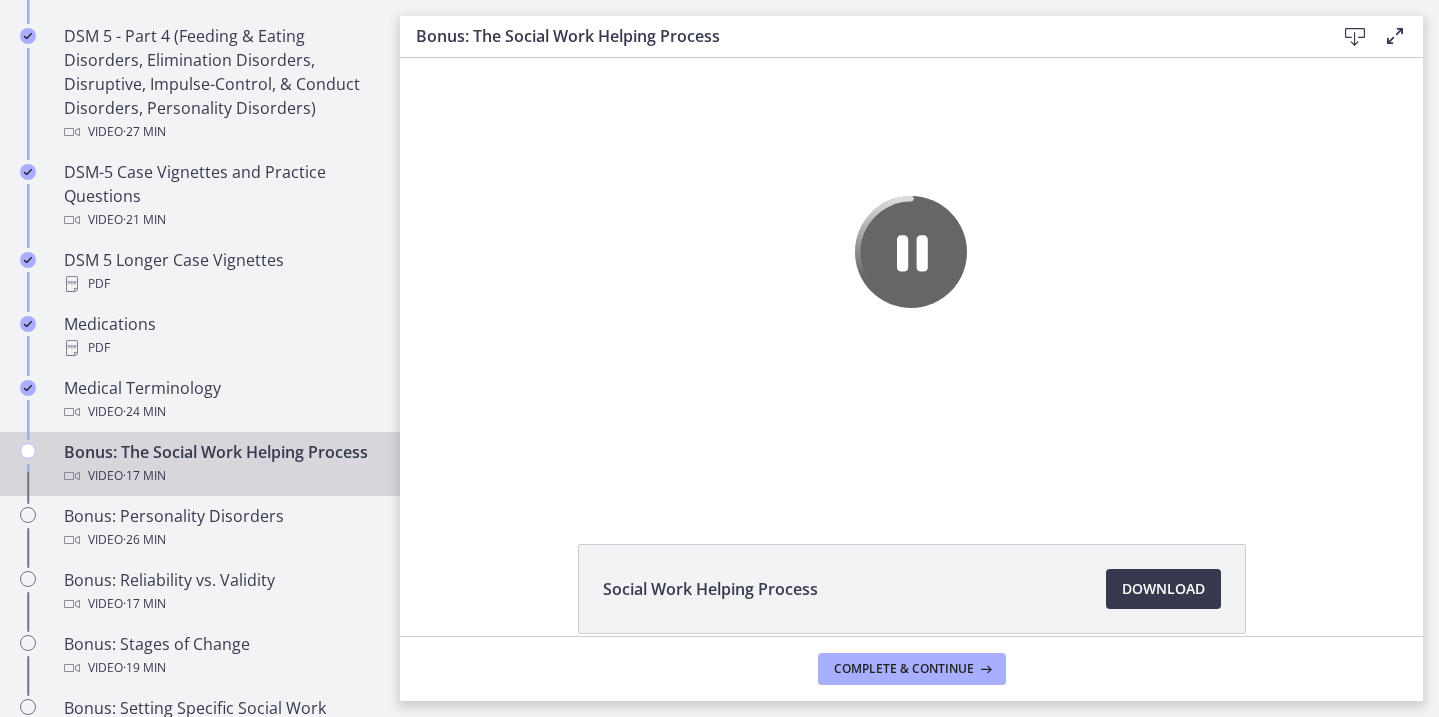 click at bounding box center (911, 269) 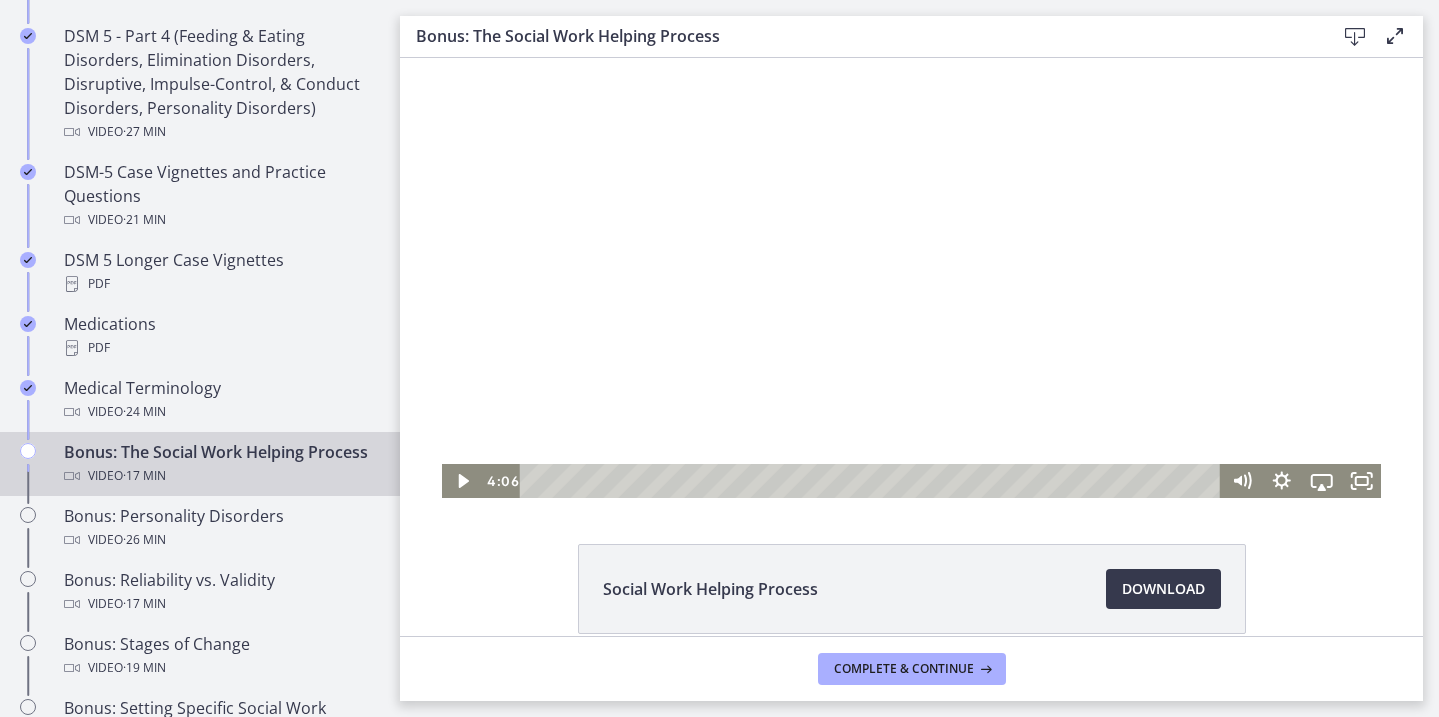 click at bounding box center [911, 269] 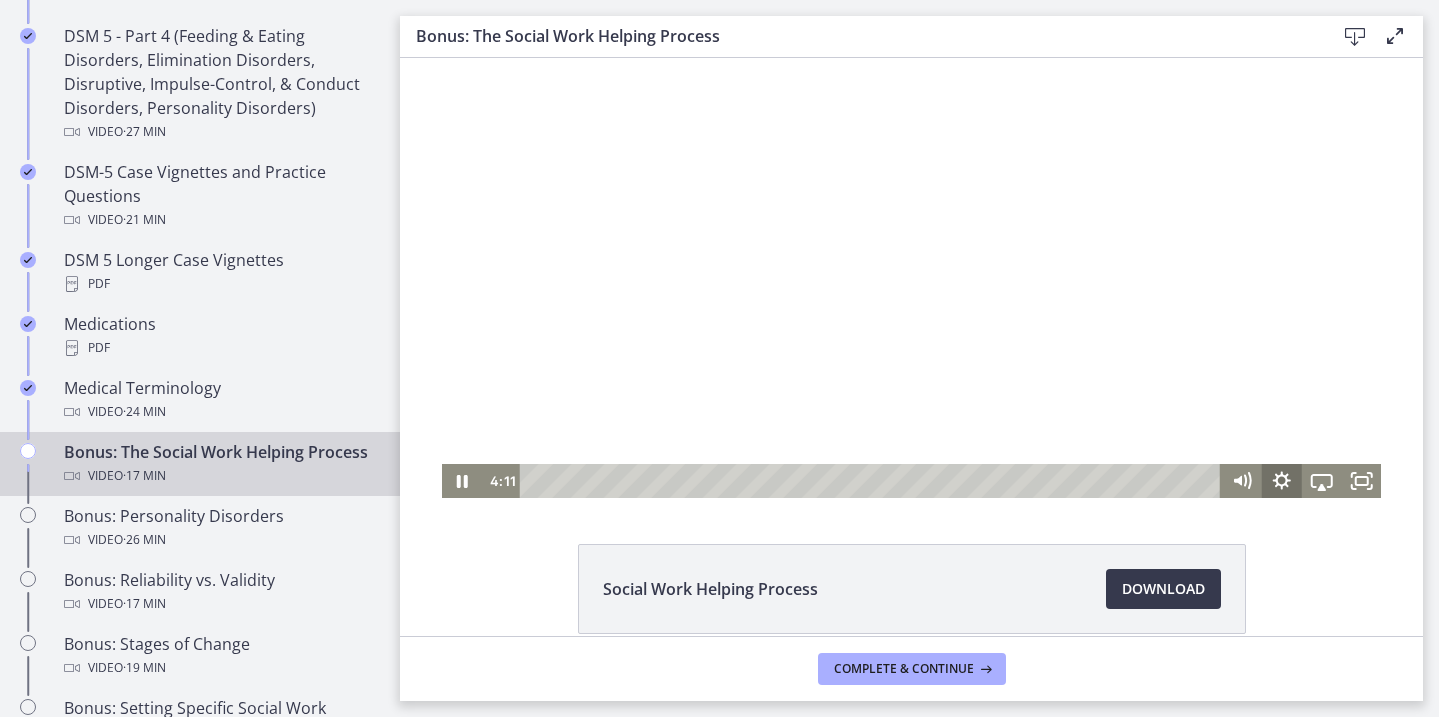 click 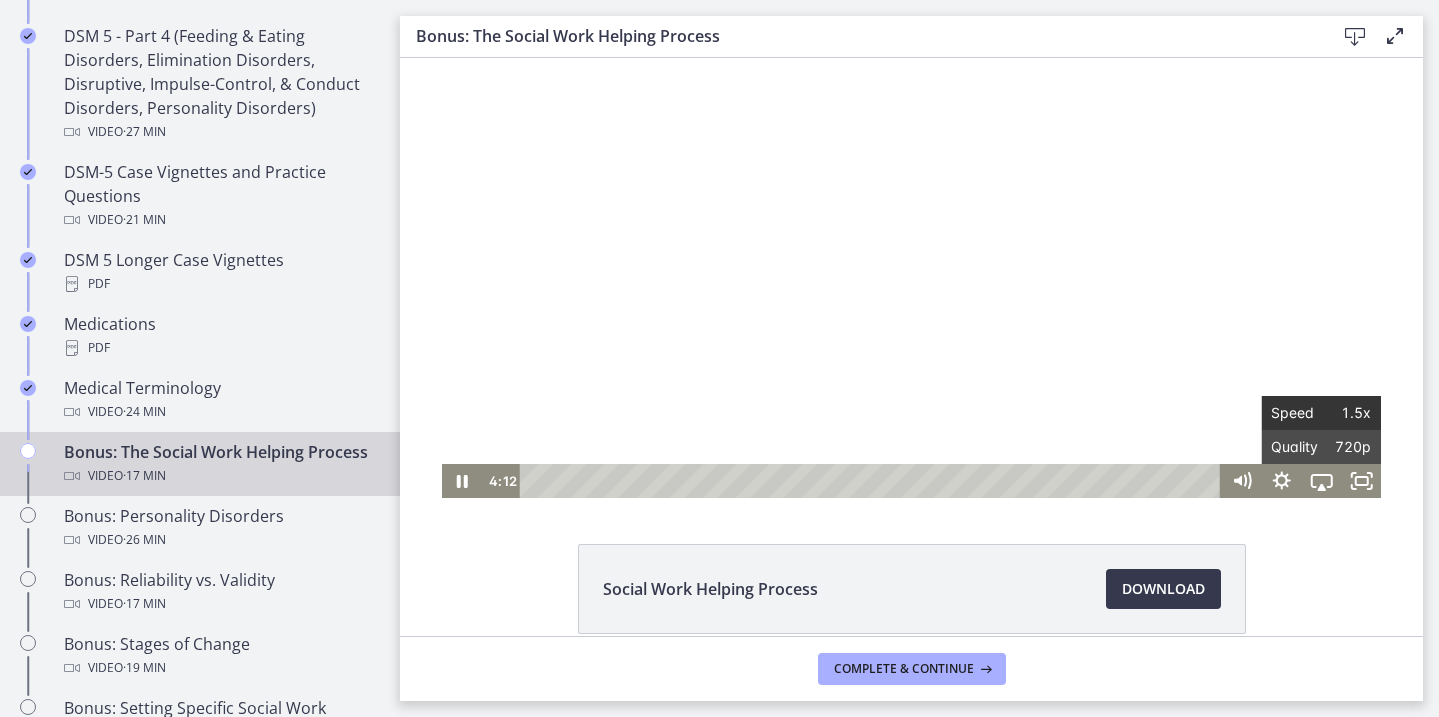 click on "1.5x" at bounding box center (1346, 413) 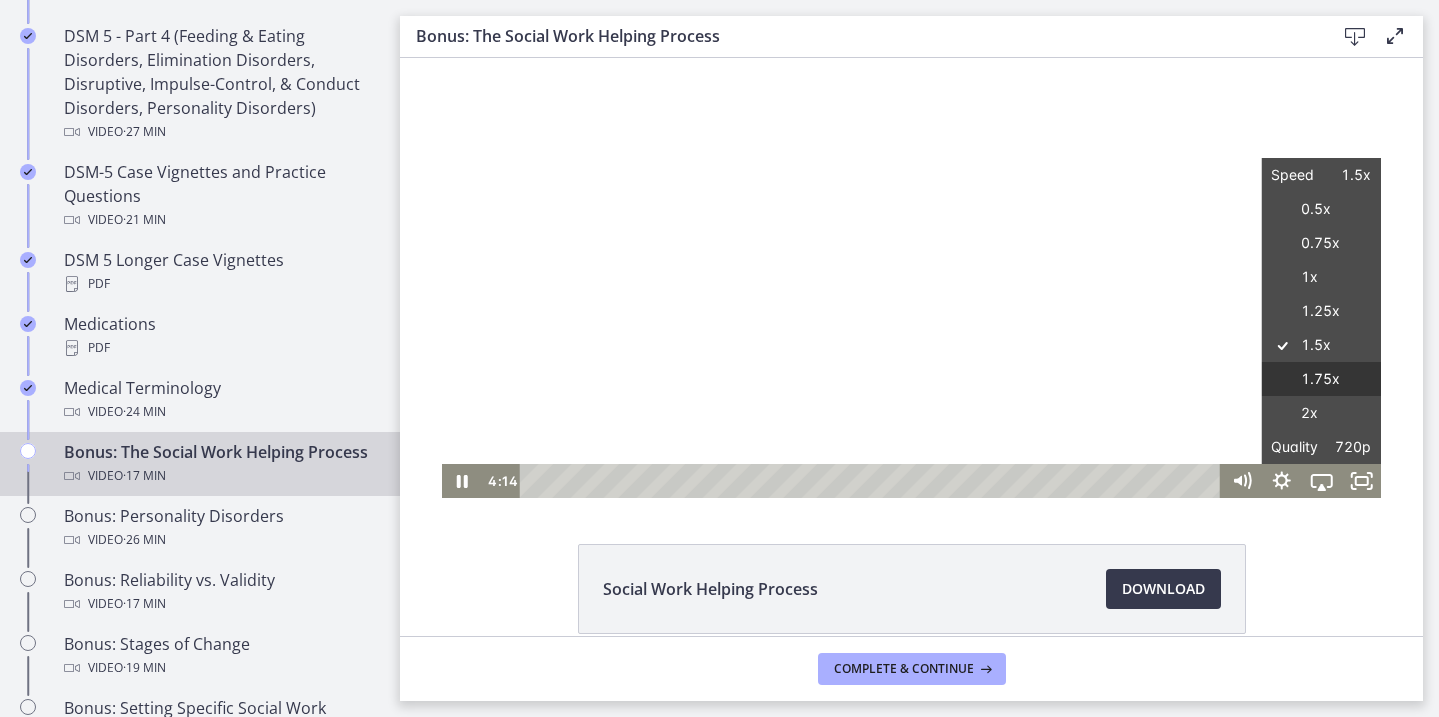 click on "1.75x" at bounding box center (1321, 379) 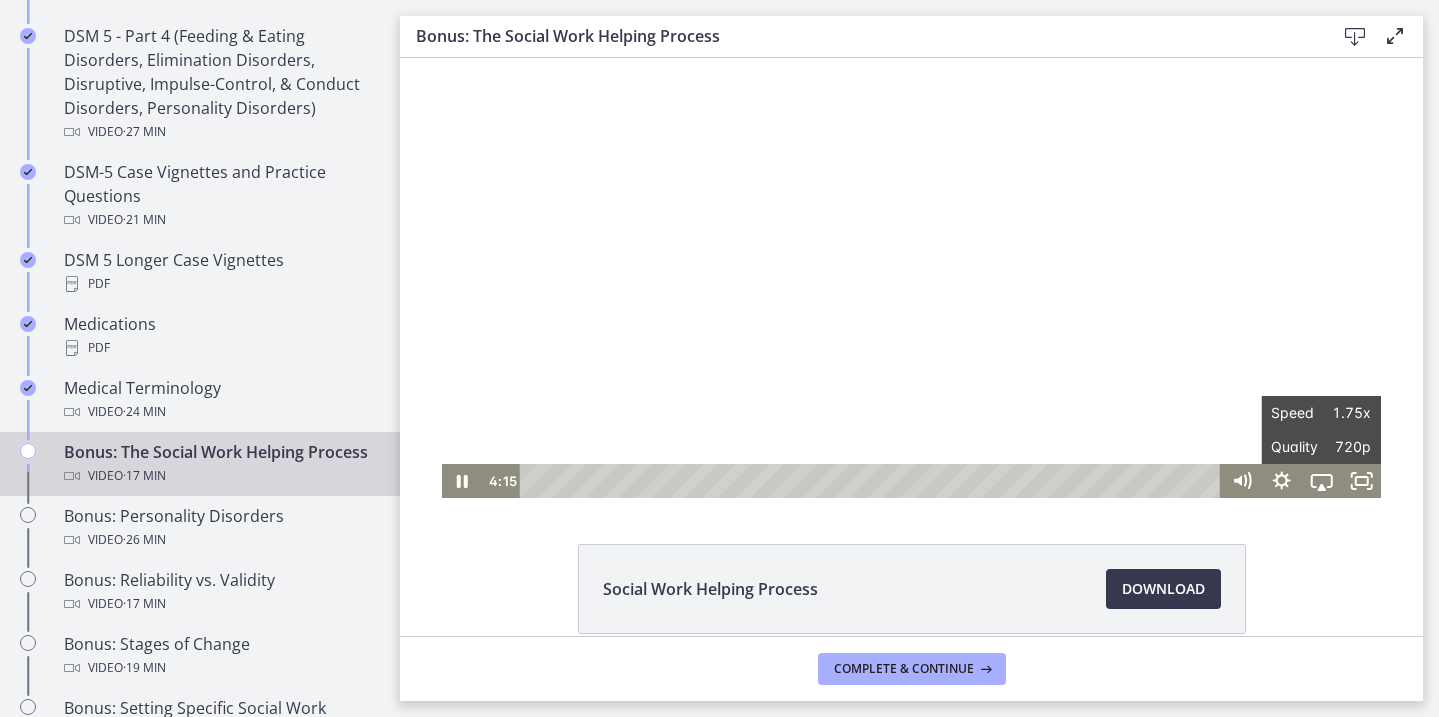 click on "Social Work Helping Process
Download
Opens in a new window" at bounding box center [911, 637] 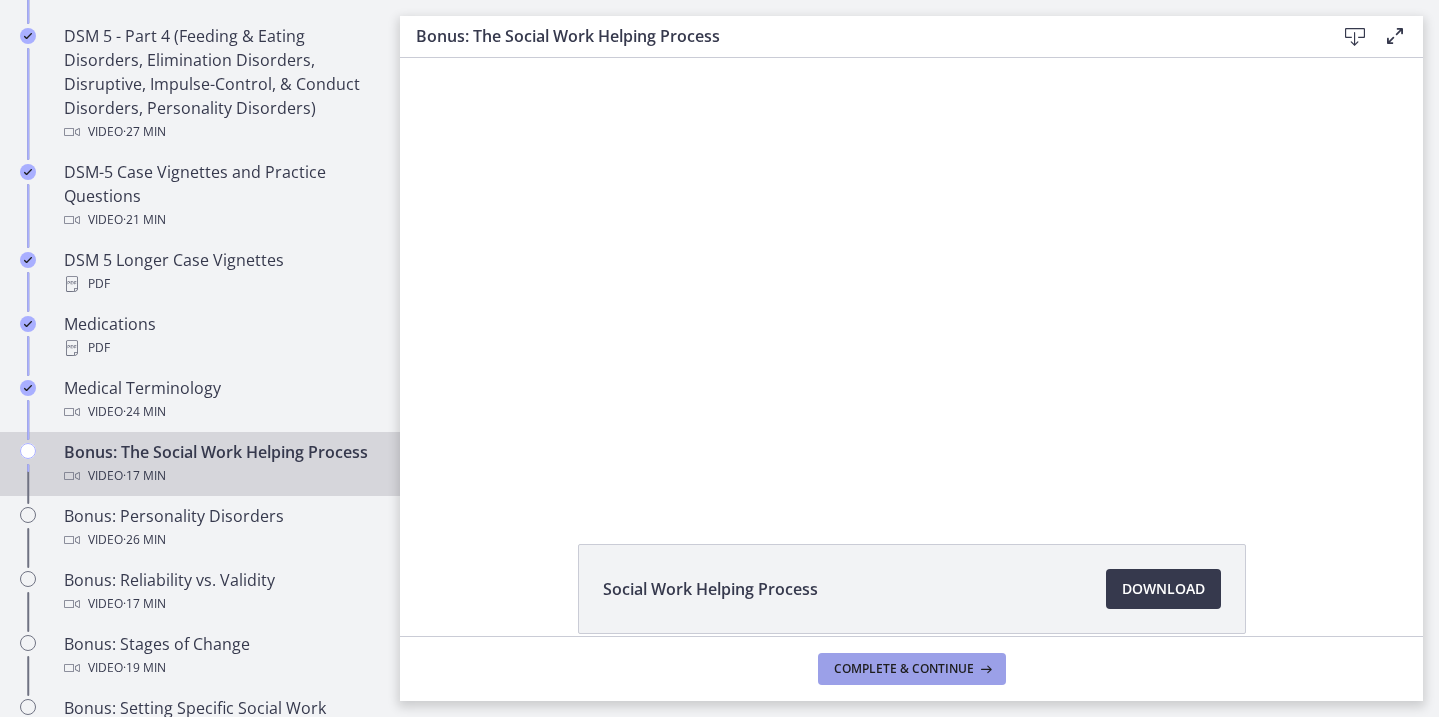 click on "Complete & continue" at bounding box center (904, 669) 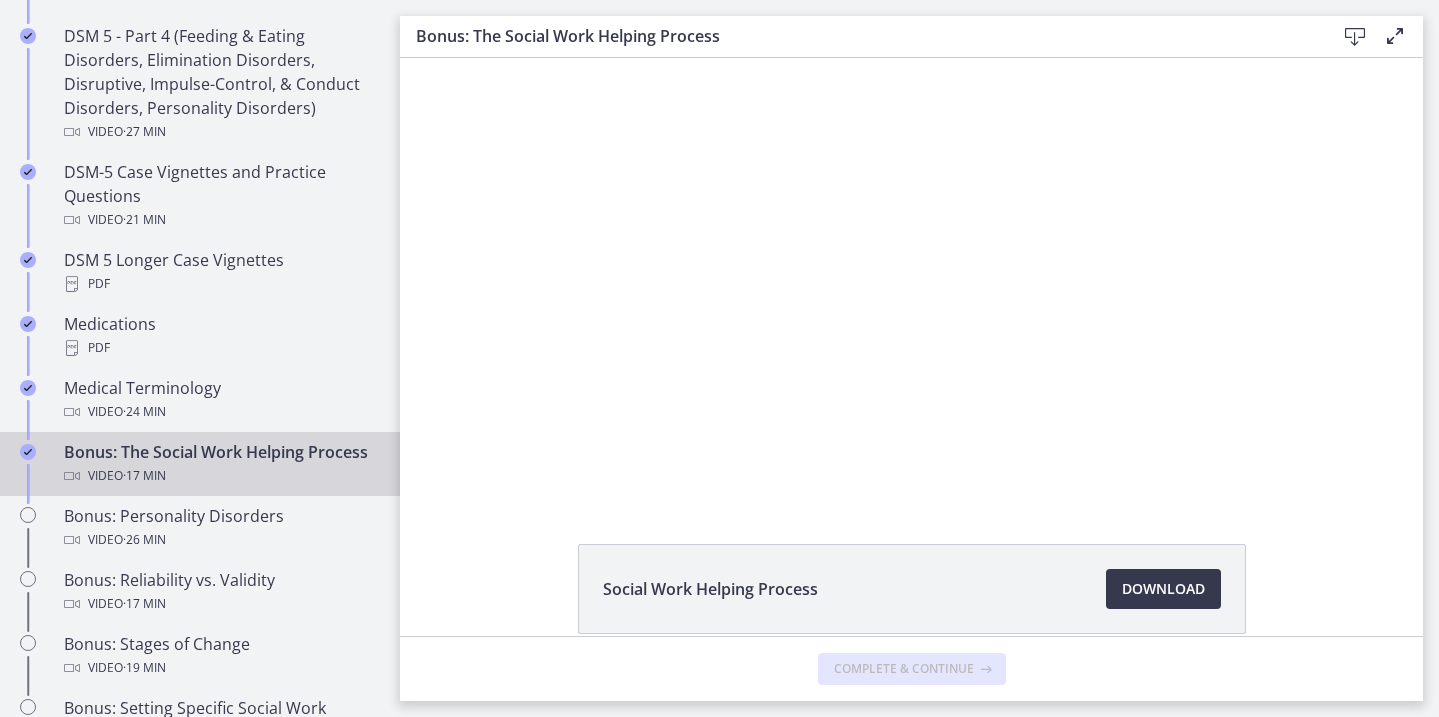 scroll, scrollTop: 0, scrollLeft: 0, axis: both 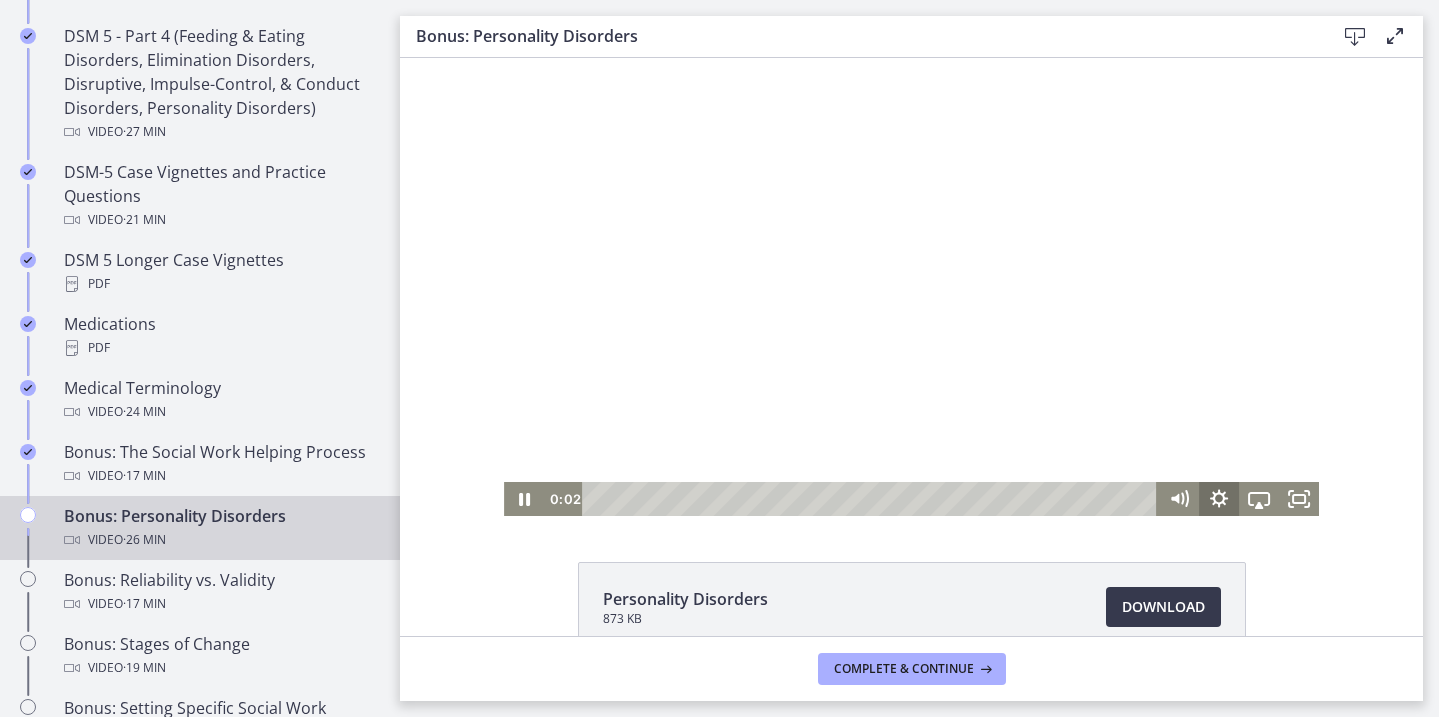 click 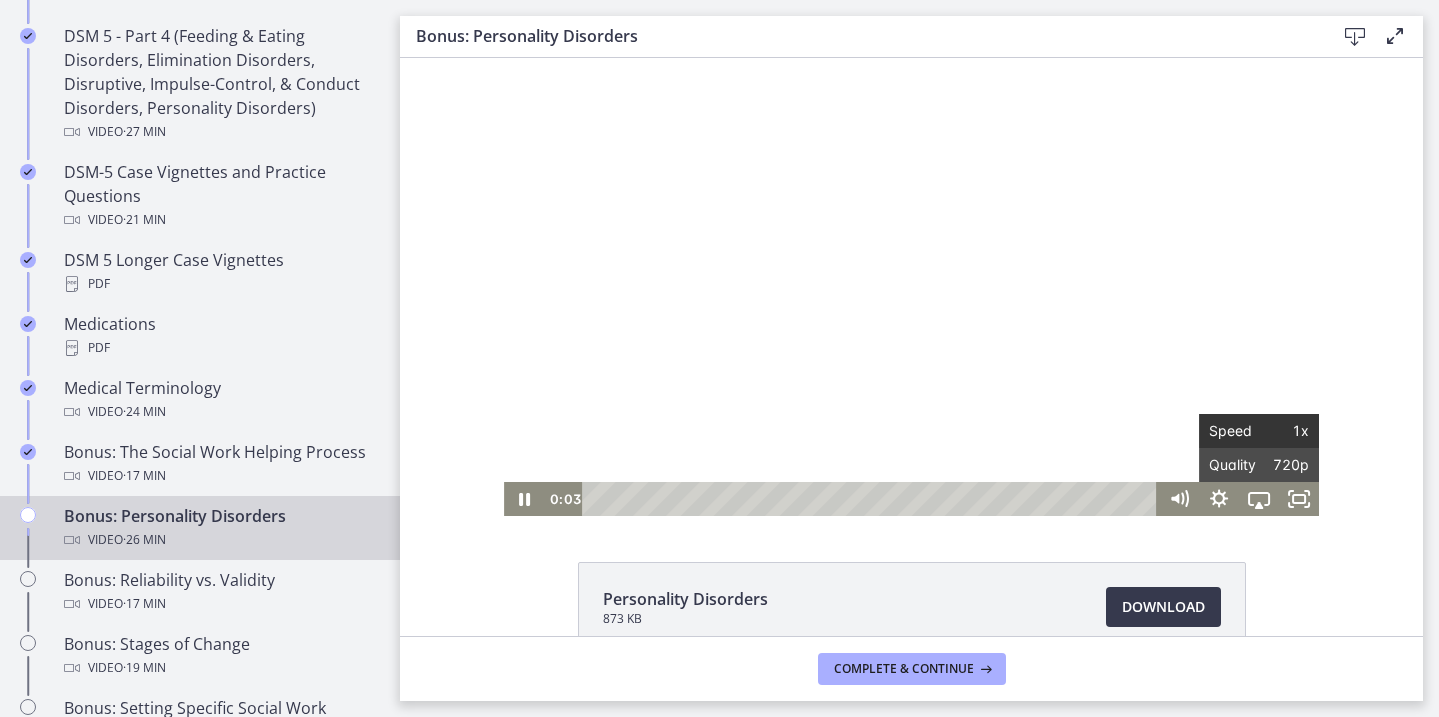 click on "1x" at bounding box center (1284, 431) 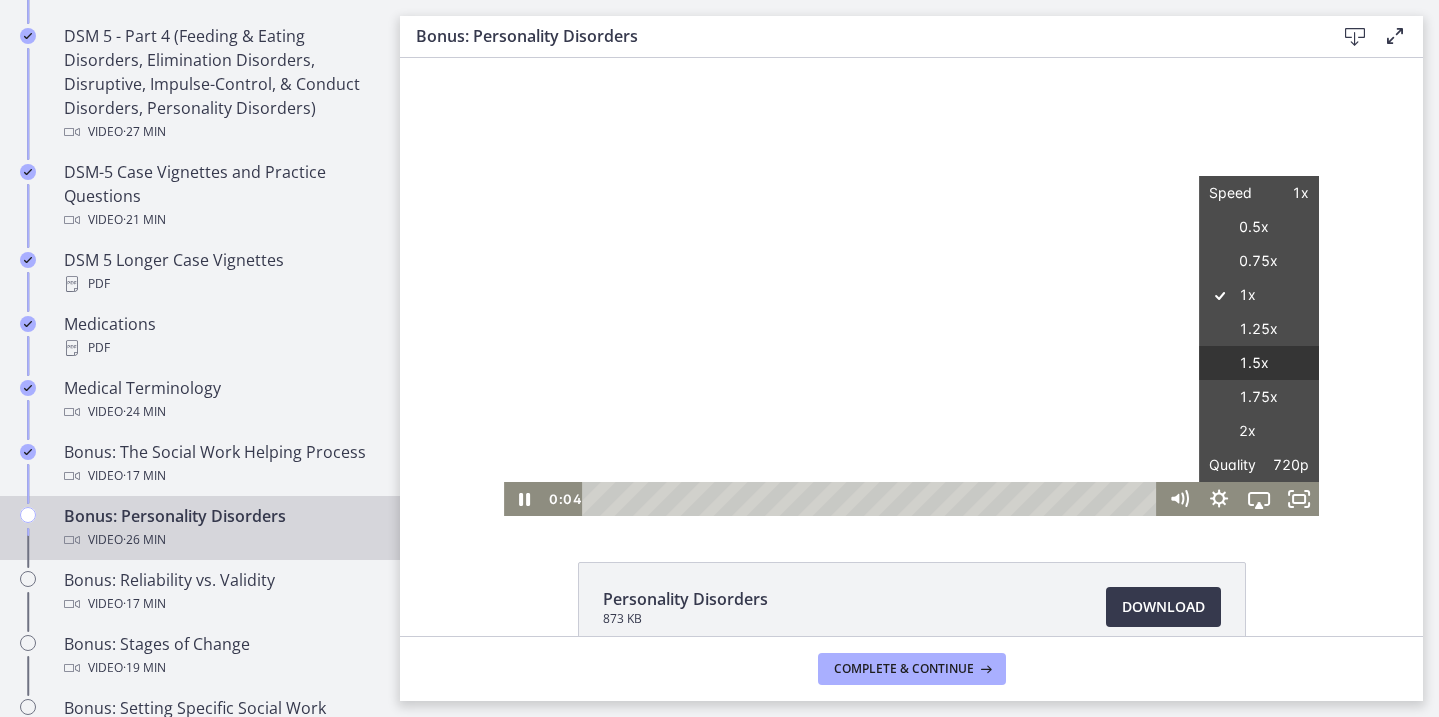 click on "1.5x" at bounding box center (1259, 363) 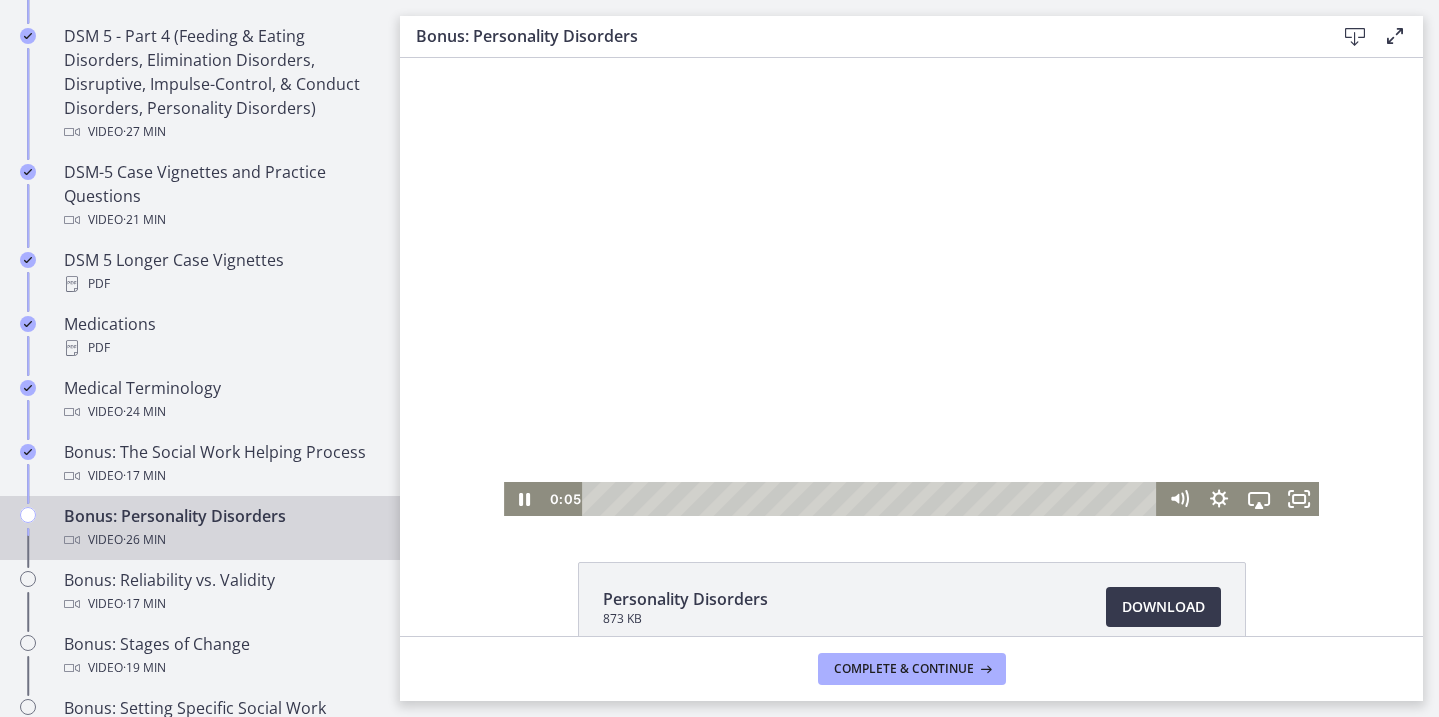 click on "Personality Disorders
873 KB
Download
Opens in a new window" at bounding box center [911, 655] 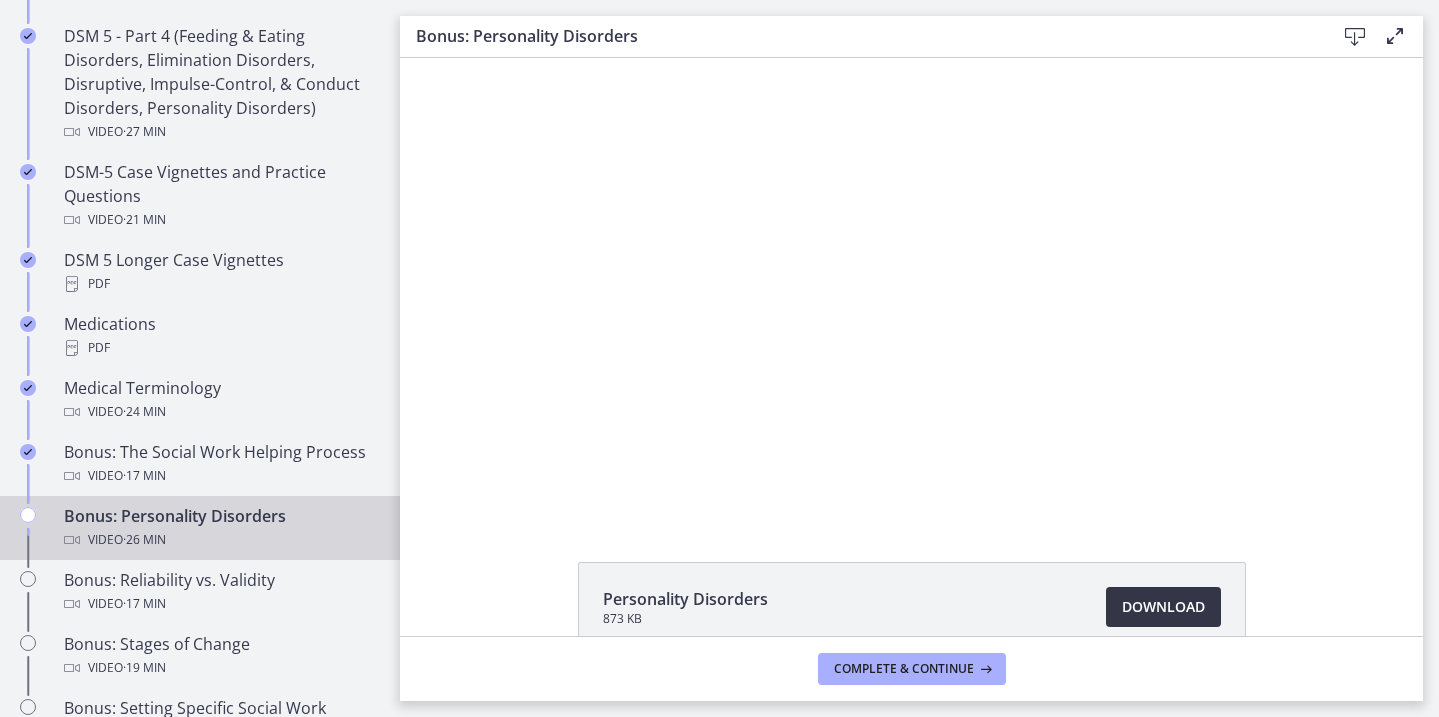 click on "Download
Opens in a new window" at bounding box center (1163, 607) 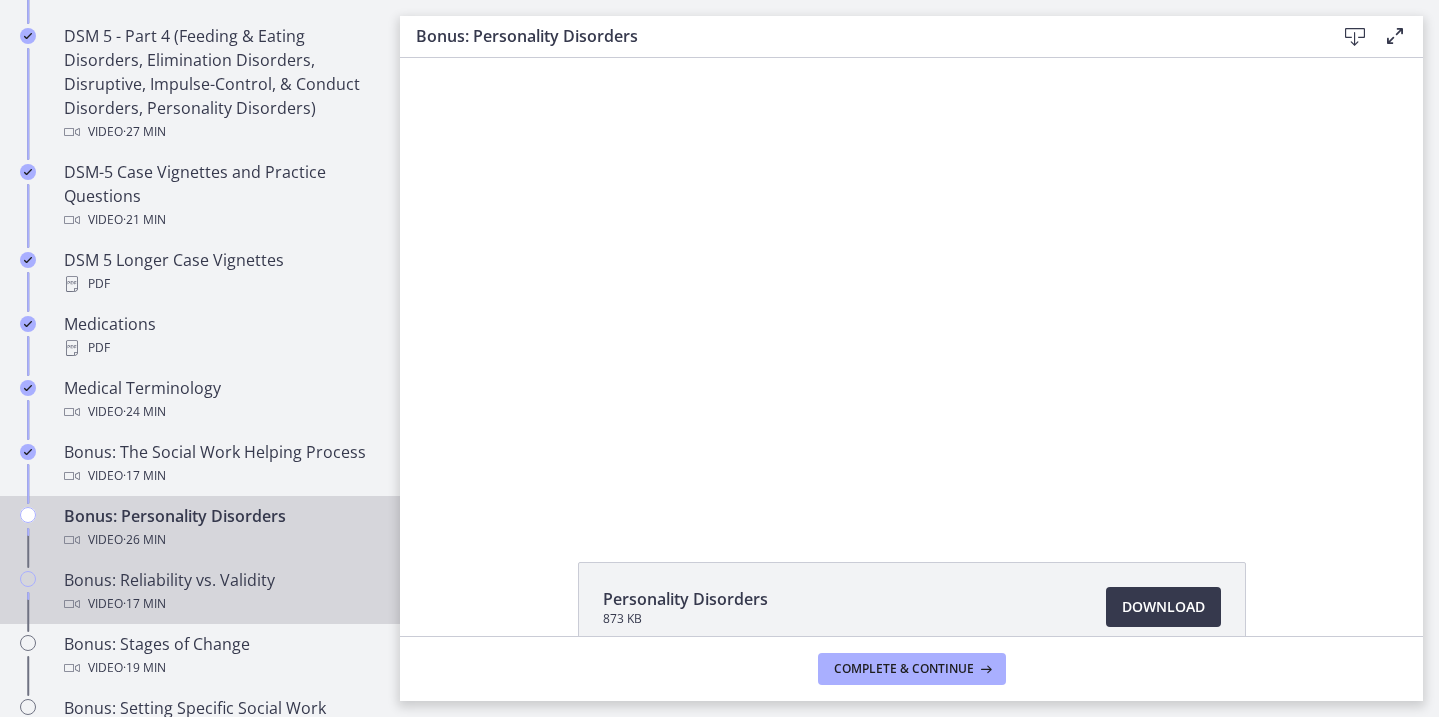 click on "Bonus: Reliability vs. Validity
Video
·  17 min" at bounding box center [220, 592] 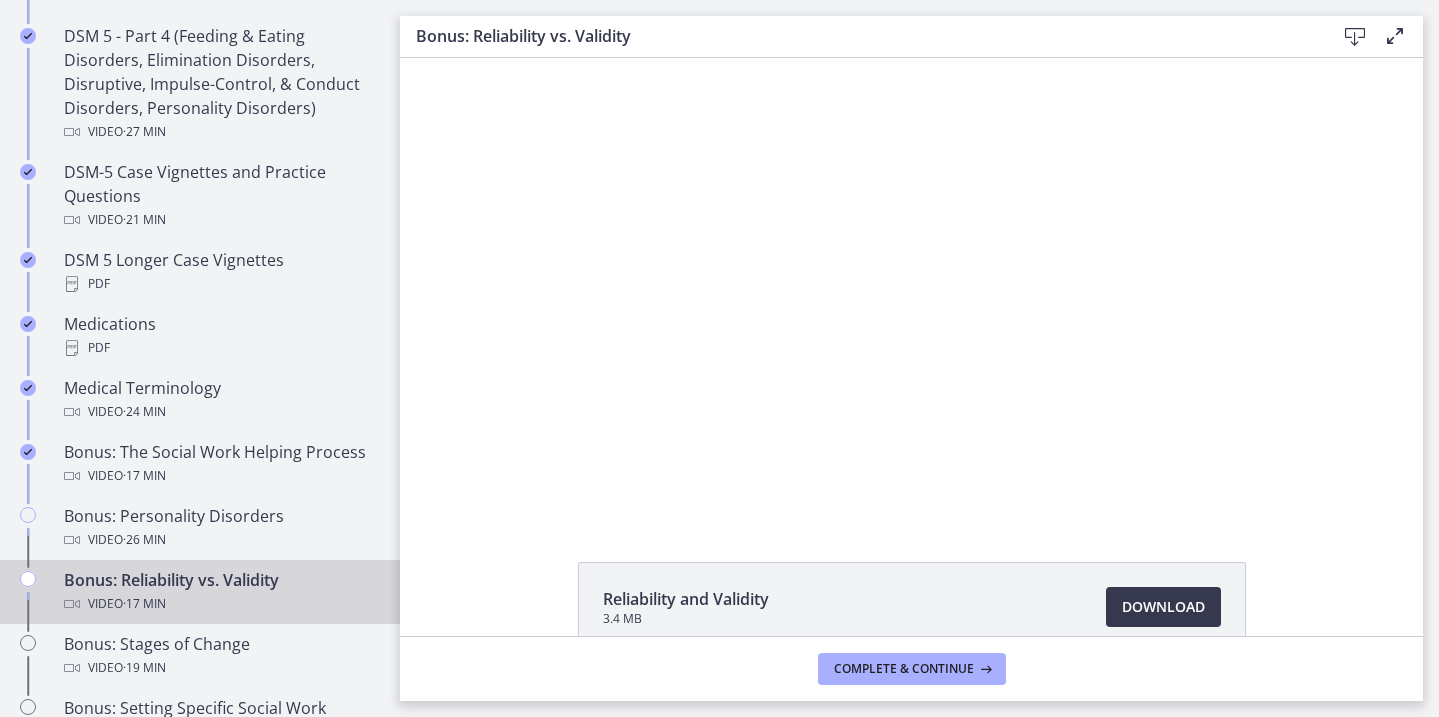 scroll, scrollTop: 0, scrollLeft: 0, axis: both 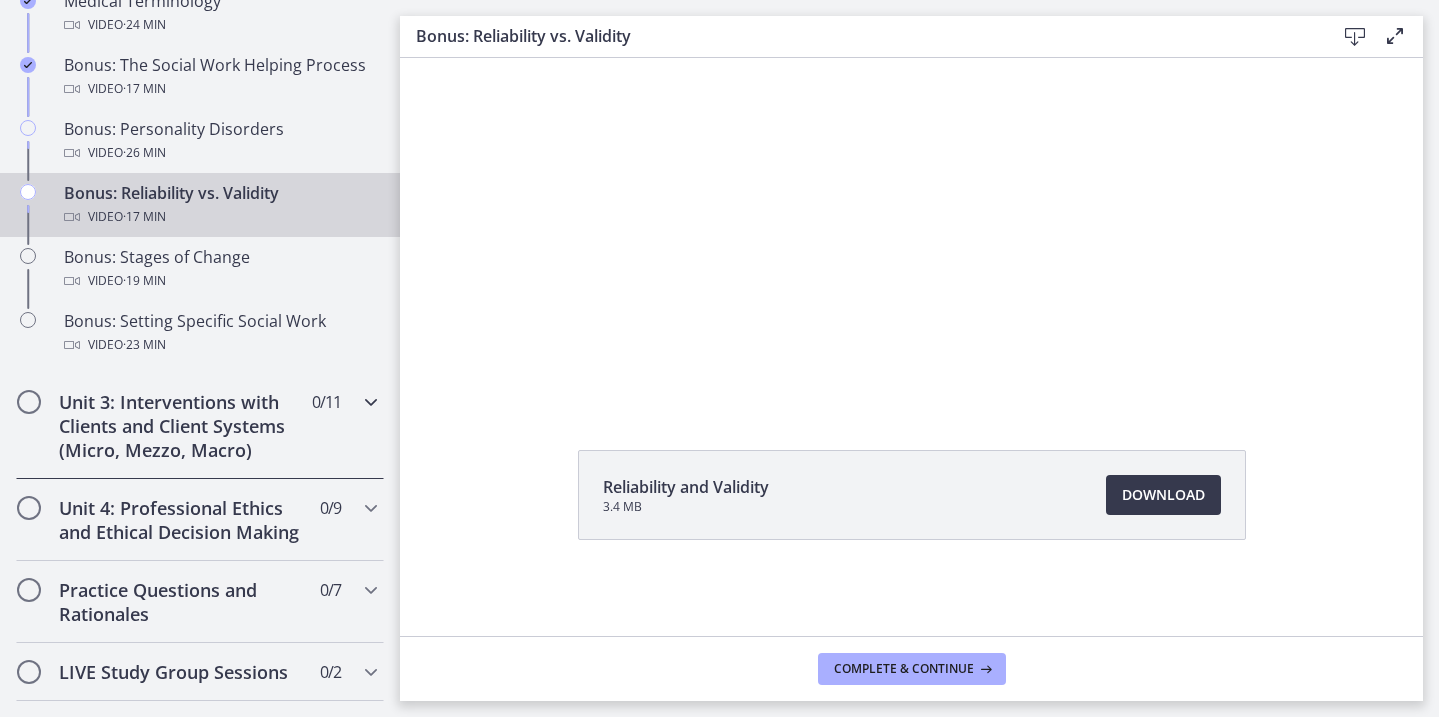 click on "Unit 3: Interventions with Clients and Client Systems (Micro, Mezzo, Macro)" at bounding box center (181, 426) 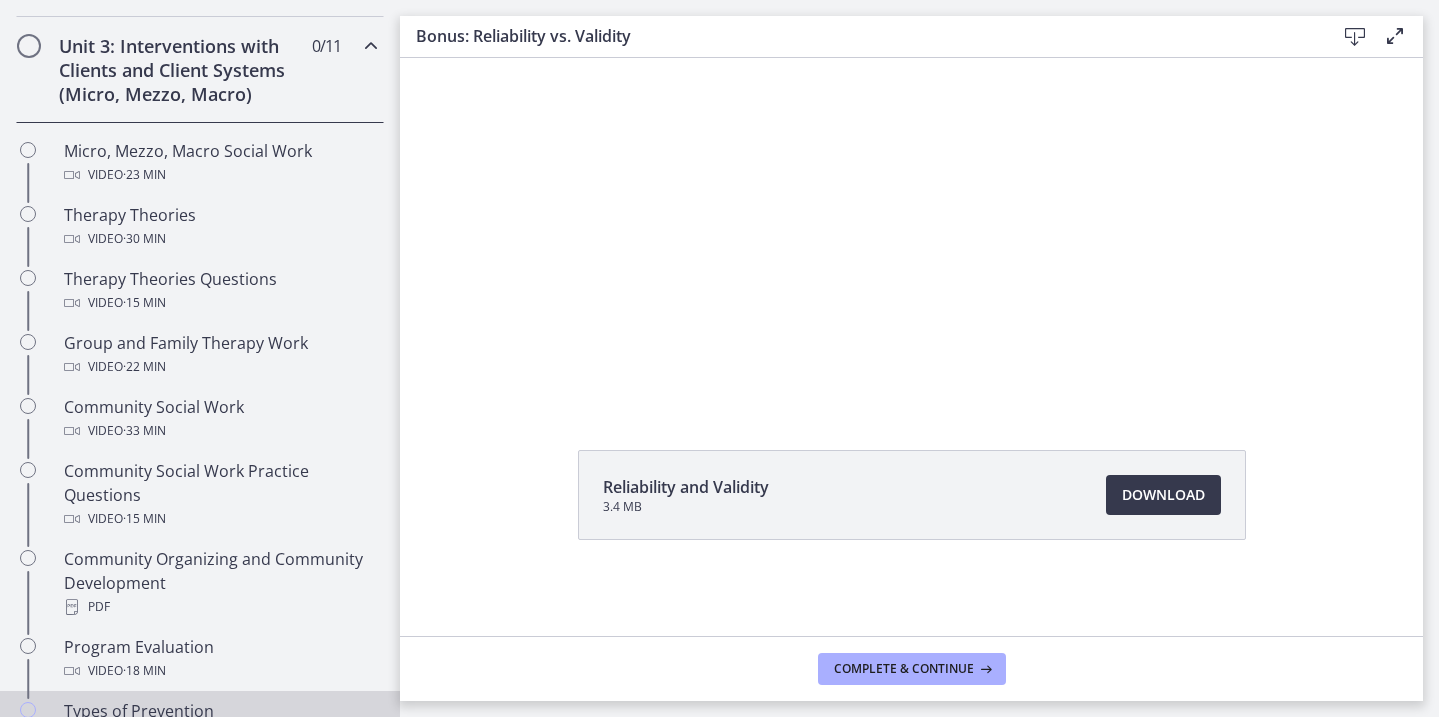 scroll, scrollTop: 756, scrollLeft: 0, axis: vertical 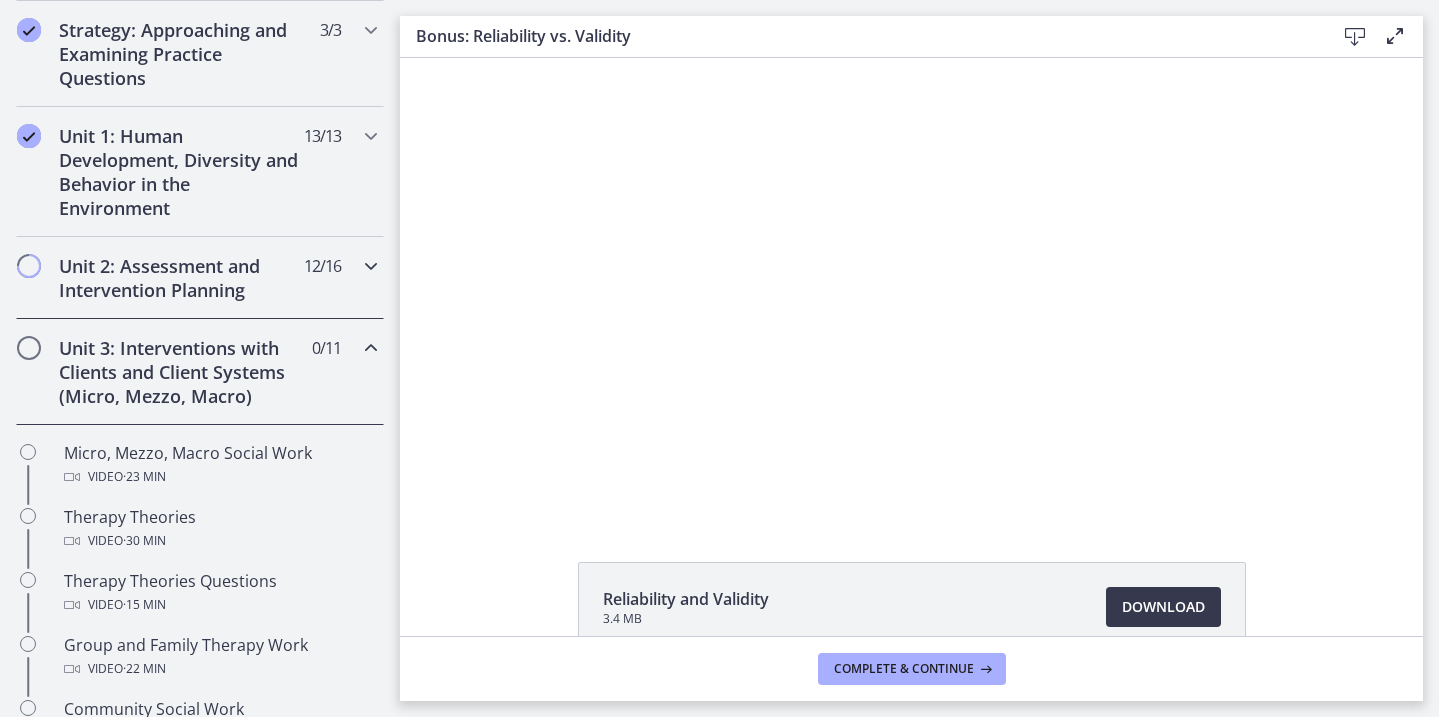 click on "Unit 2: Assessment and Intervention Planning" at bounding box center [181, 278] 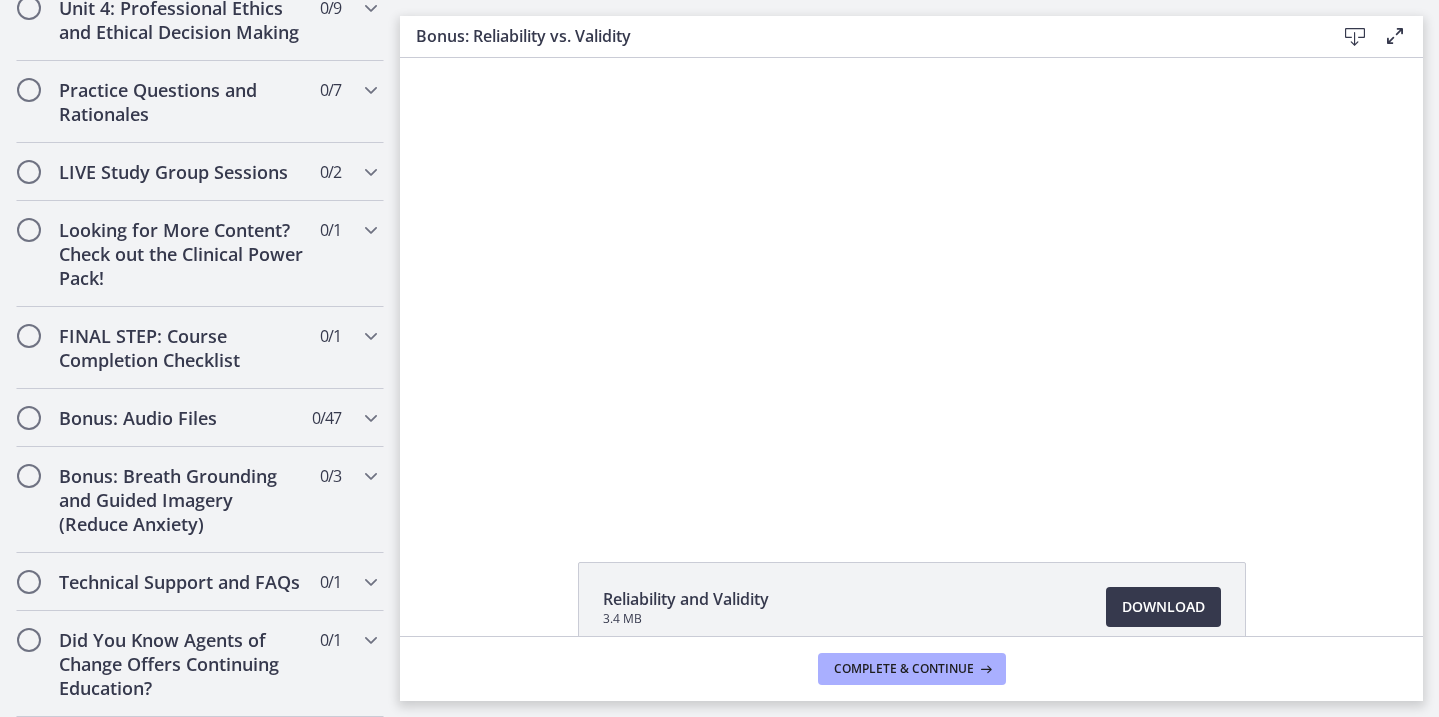 scroll, scrollTop: 2188, scrollLeft: 0, axis: vertical 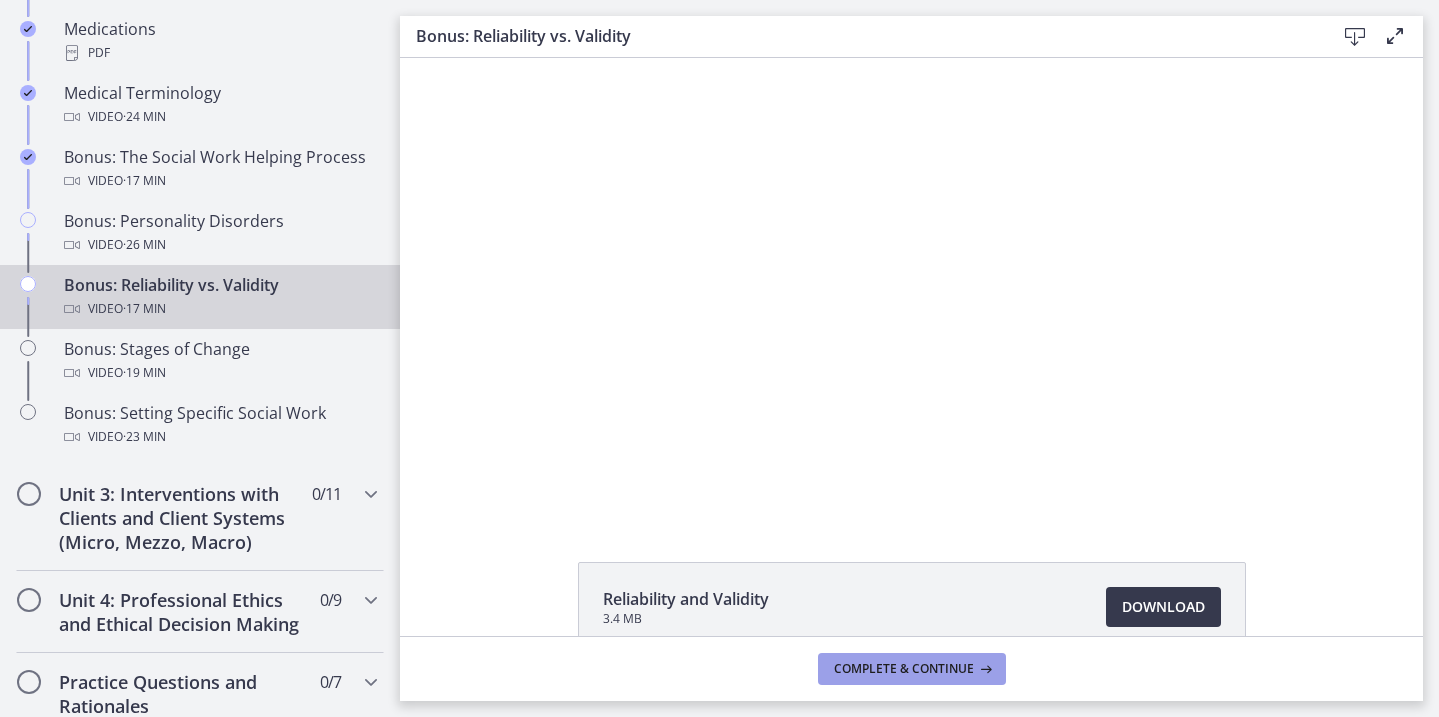 click on "Complete & continue" at bounding box center [904, 669] 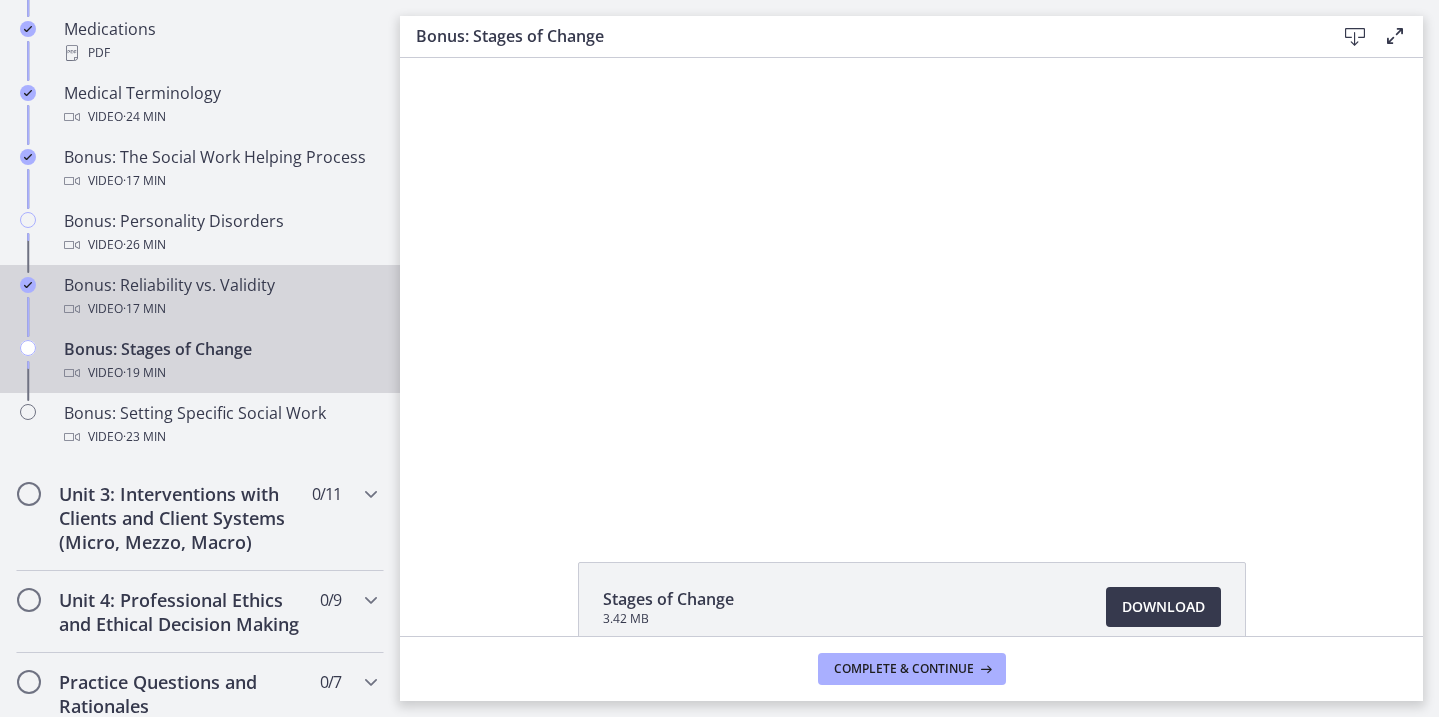 scroll, scrollTop: 0, scrollLeft: 0, axis: both 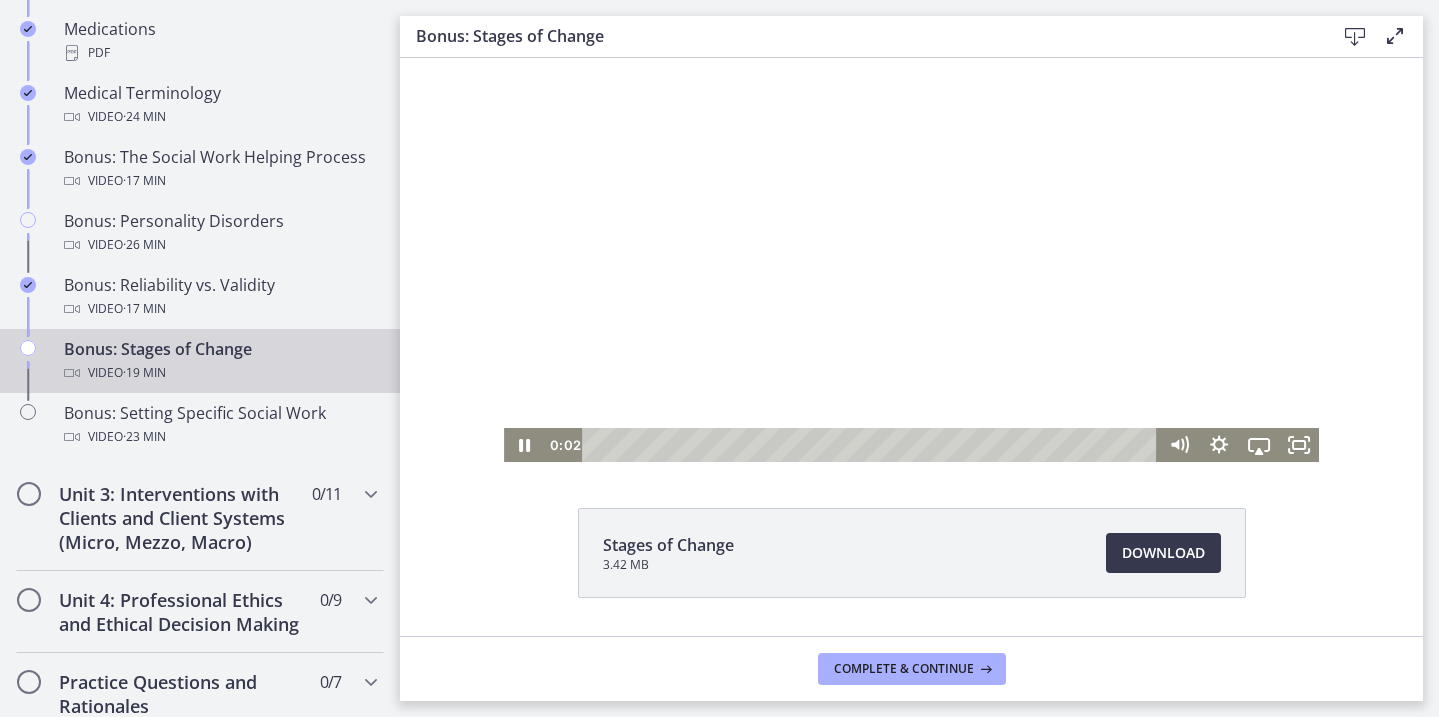 click at bounding box center (872, 445) 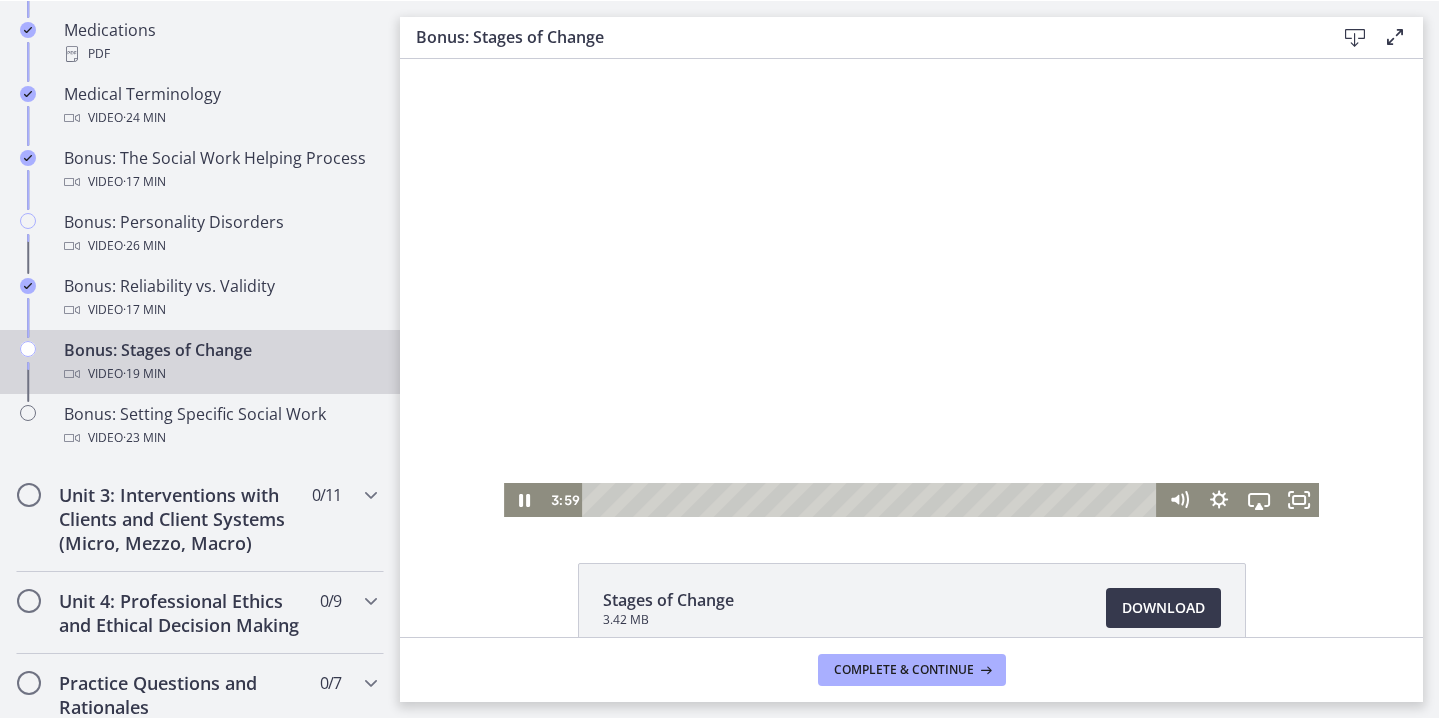 scroll, scrollTop: 3, scrollLeft: 0, axis: vertical 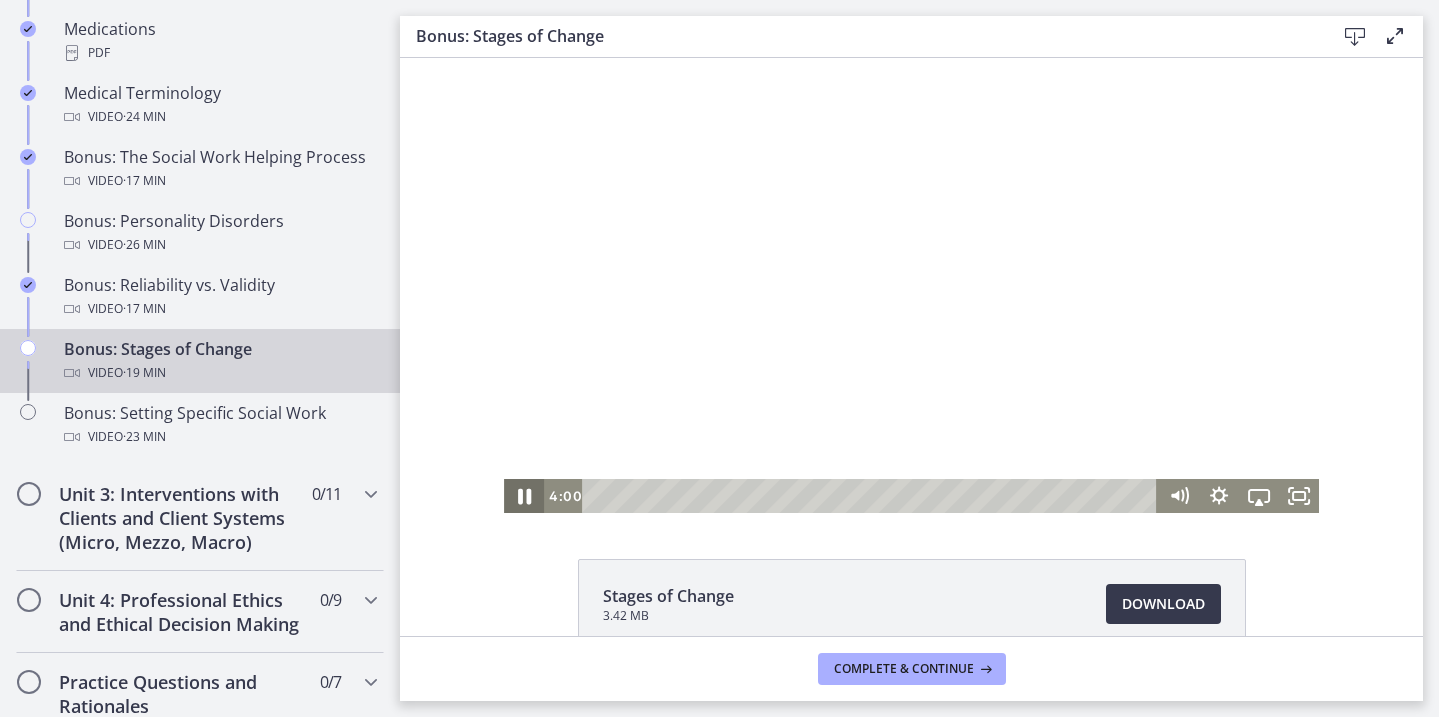 click 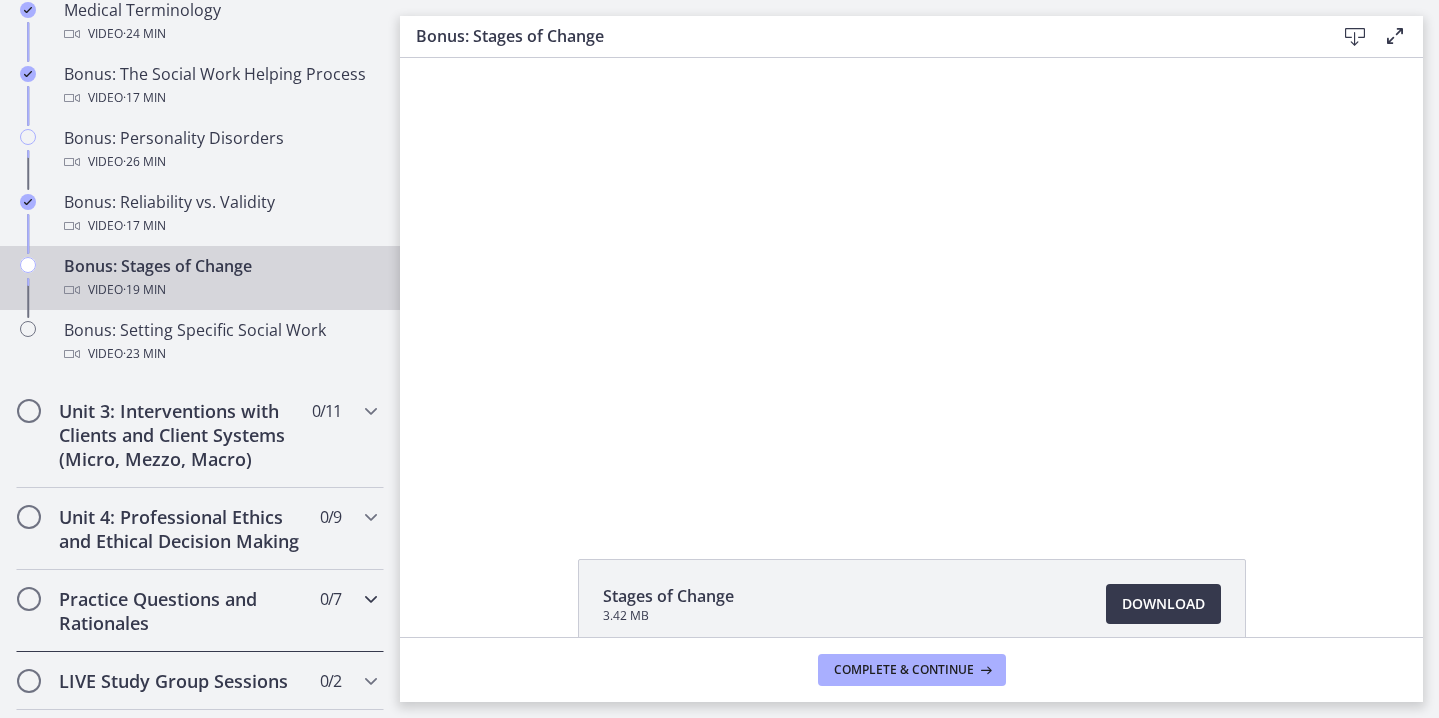 click on "Practice Questions and Rationales" at bounding box center [181, 611] 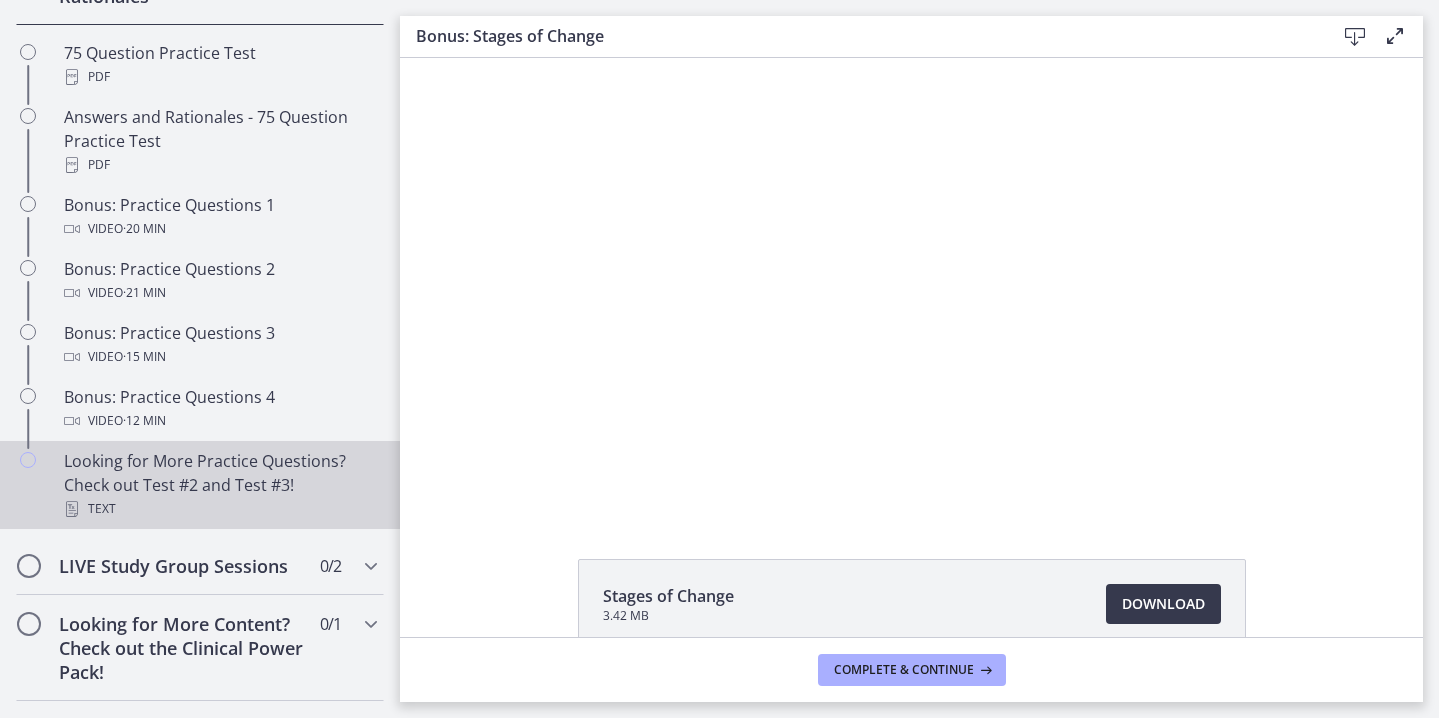 scroll, scrollTop: 1016, scrollLeft: 0, axis: vertical 